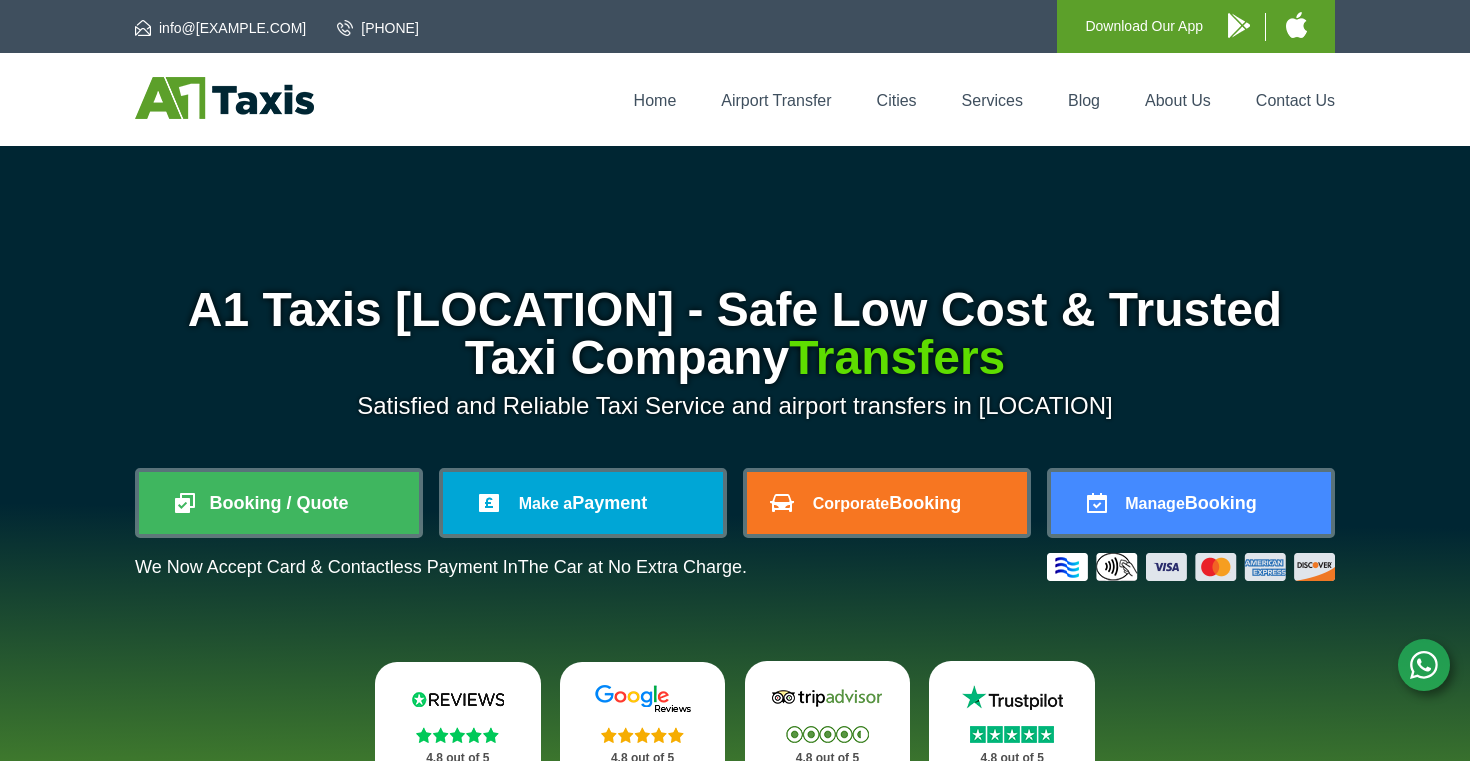 scroll, scrollTop: 0, scrollLeft: 0, axis: both 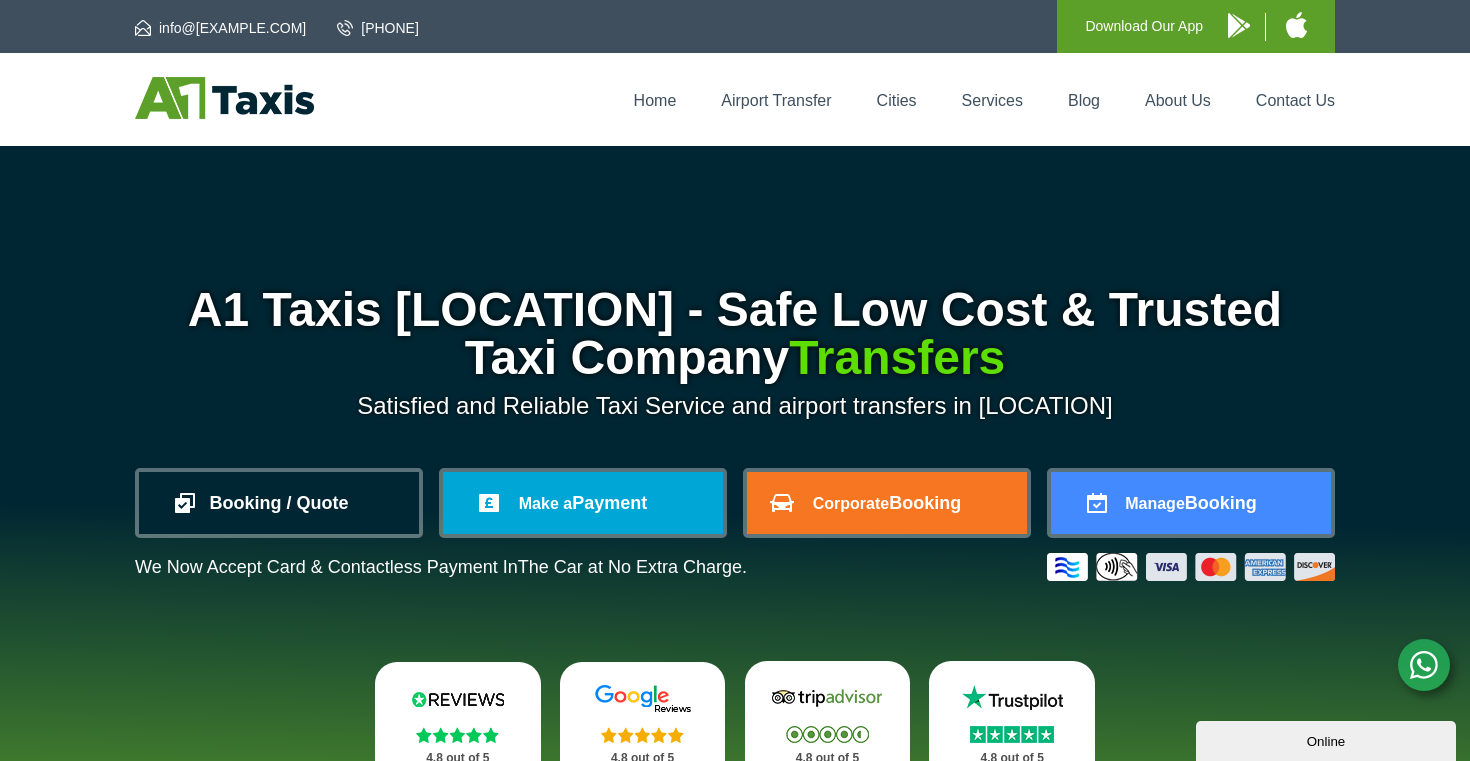 click on "Booking / Quote" at bounding box center [279, 503] 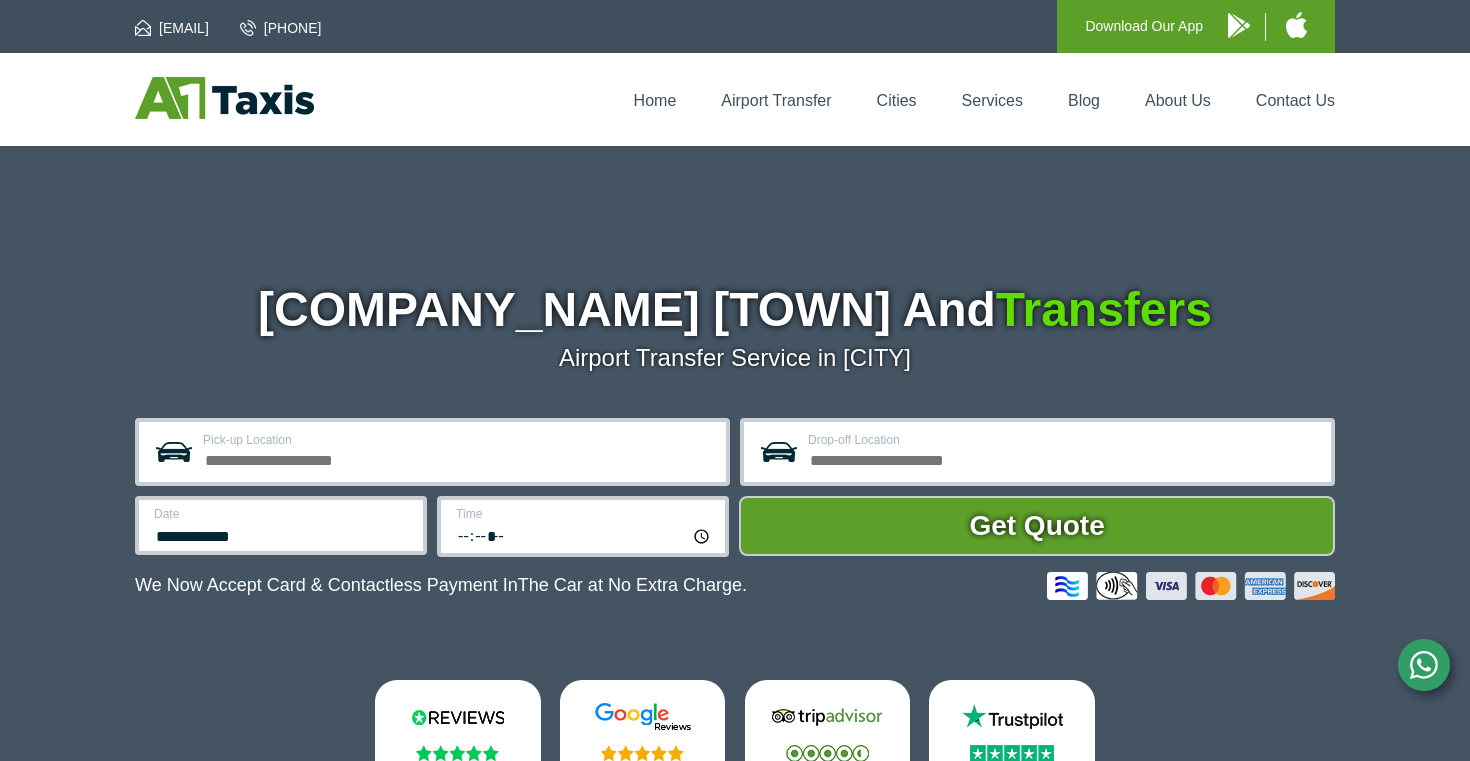 scroll, scrollTop: 0, scrollLeft: 0, axis: both 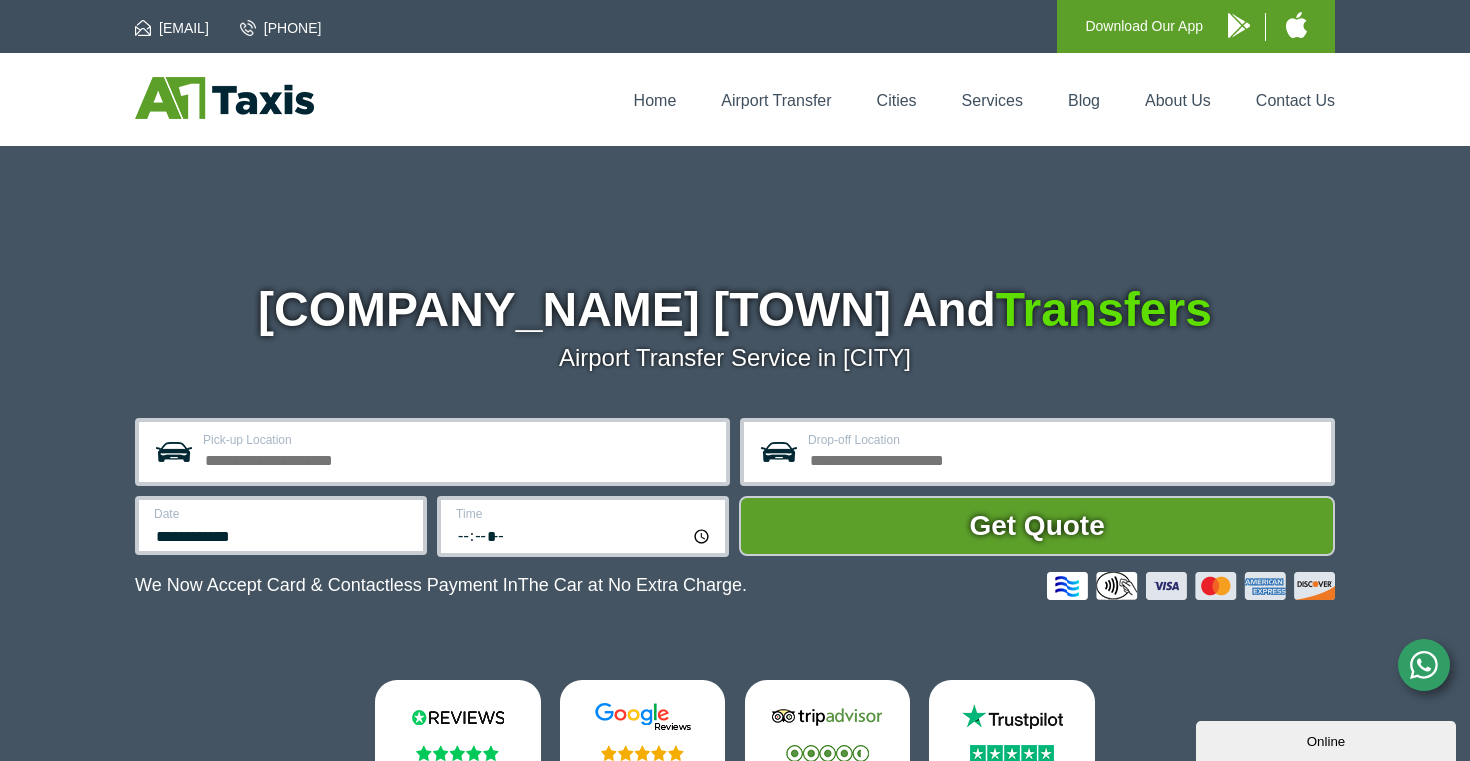 click on "Pick-up Location" at bounding box center (458, 458) 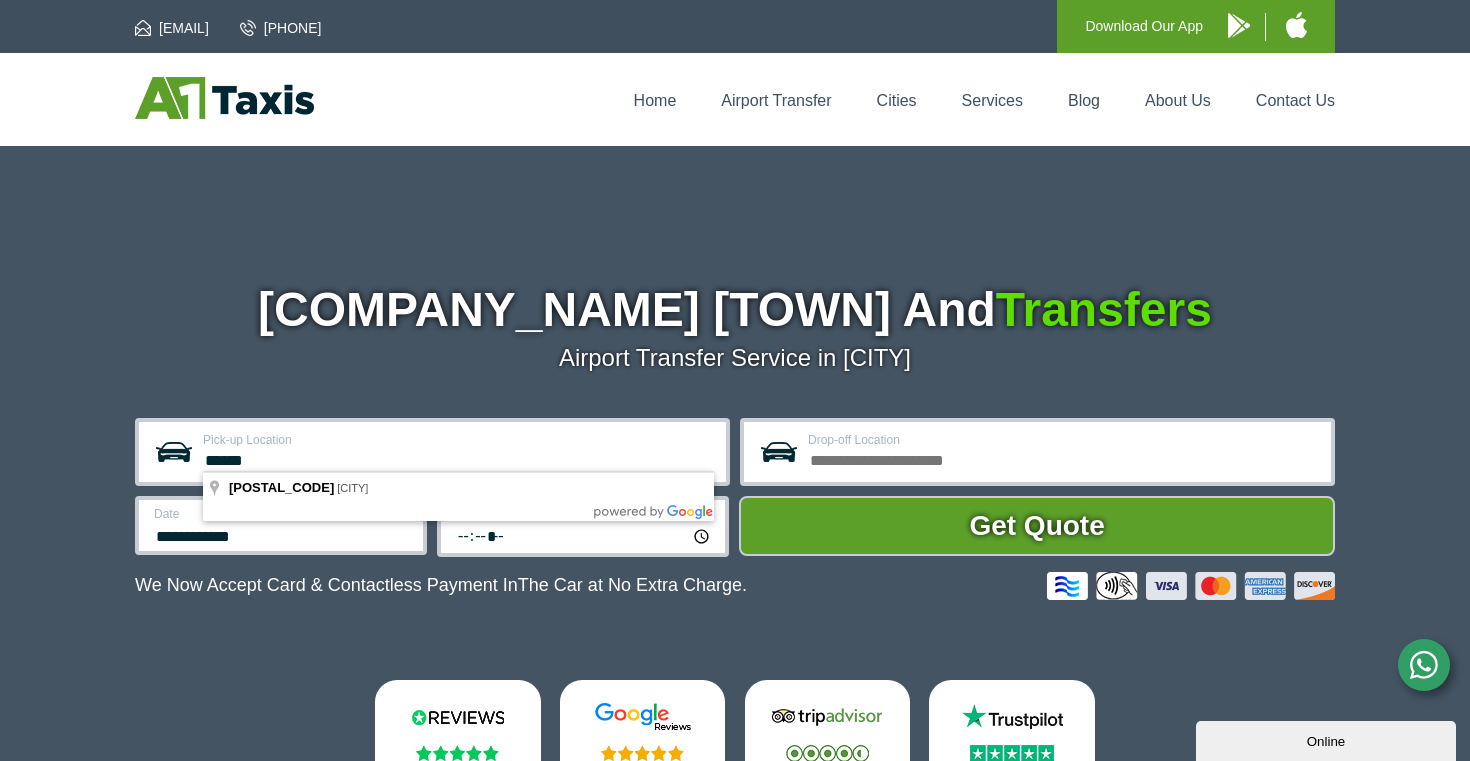 type on "******" 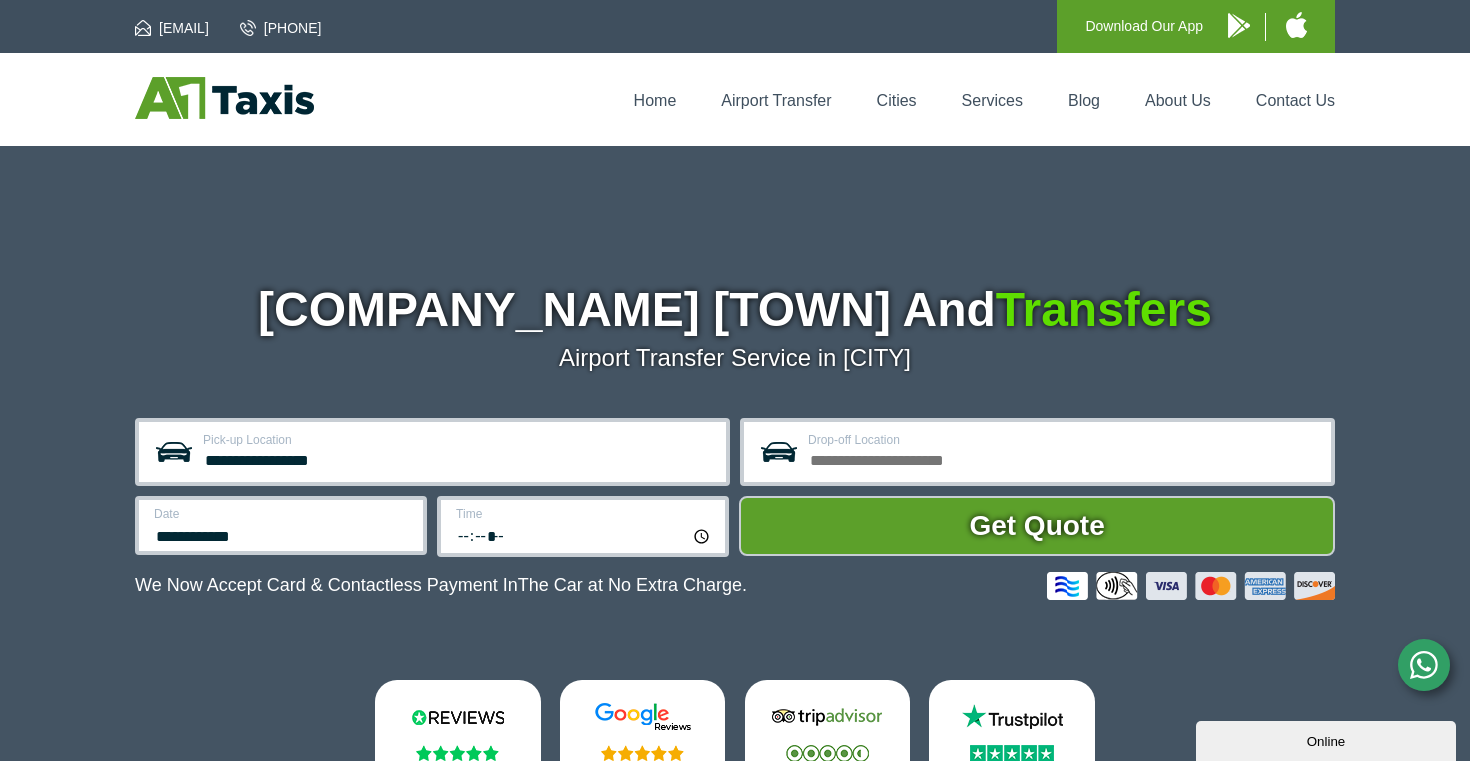scroll, scrollTop: 72, scrollLeft: 0, axis: vertical 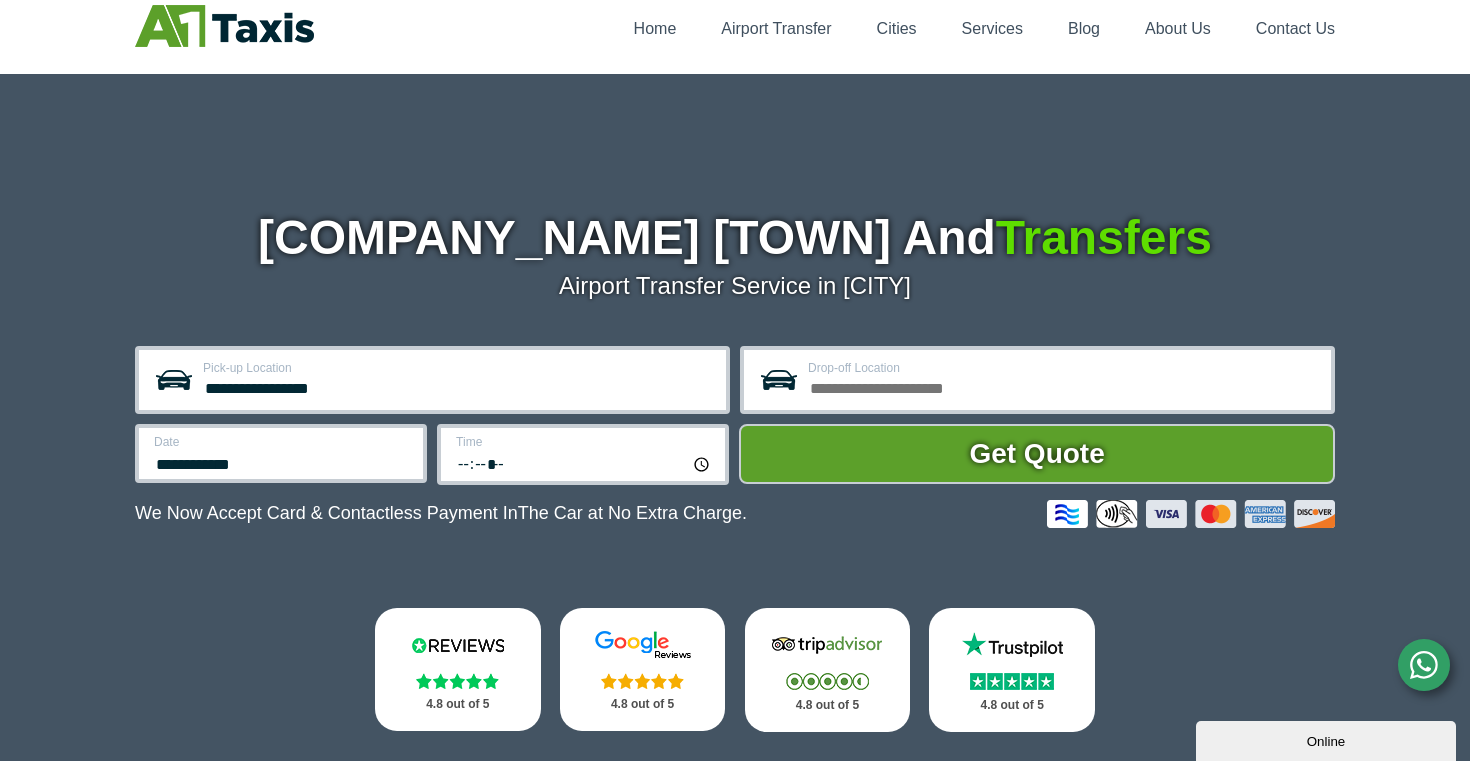 click on "**********" at bounding box center [432, 380] 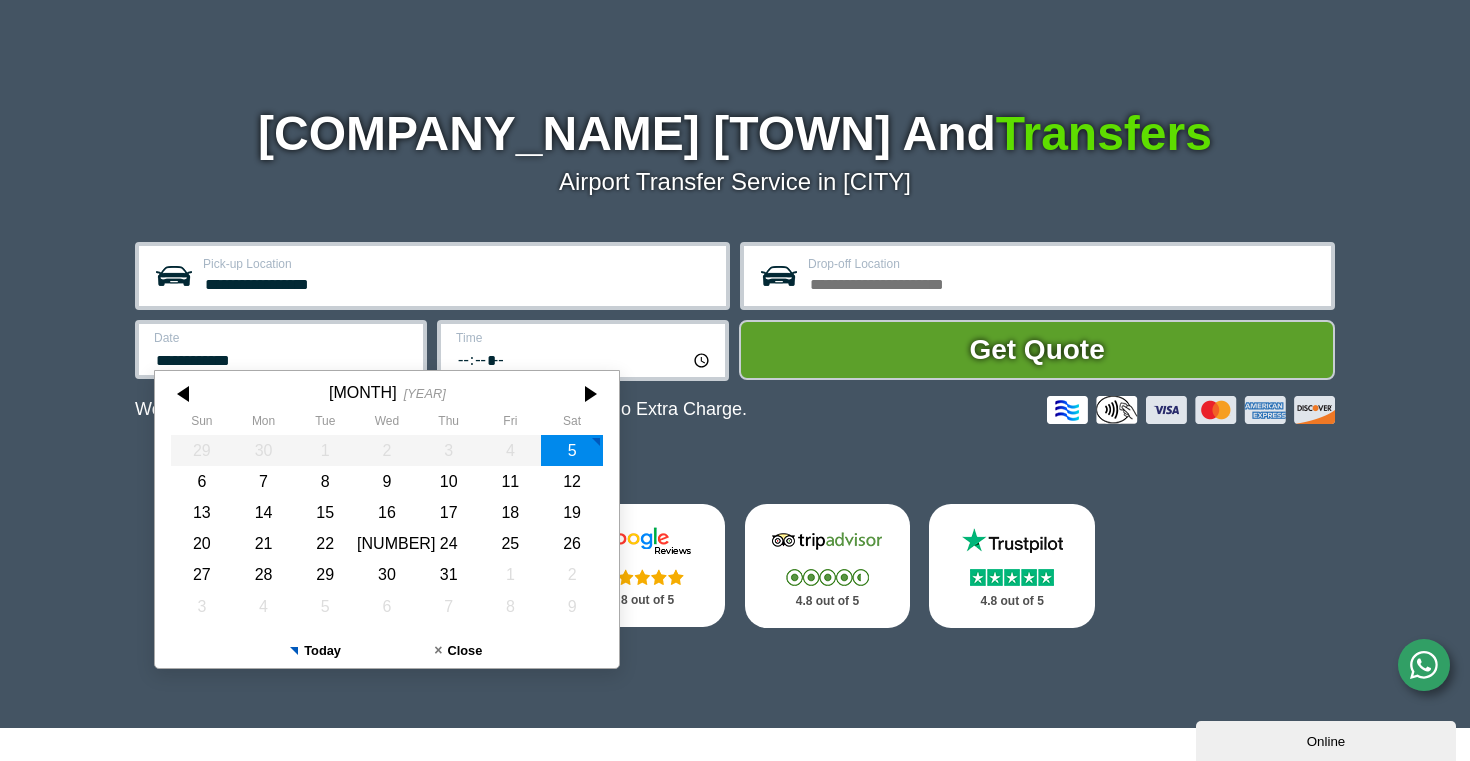 scroll, scrollTop: 204, scrollLeft: 0, axis: vertical 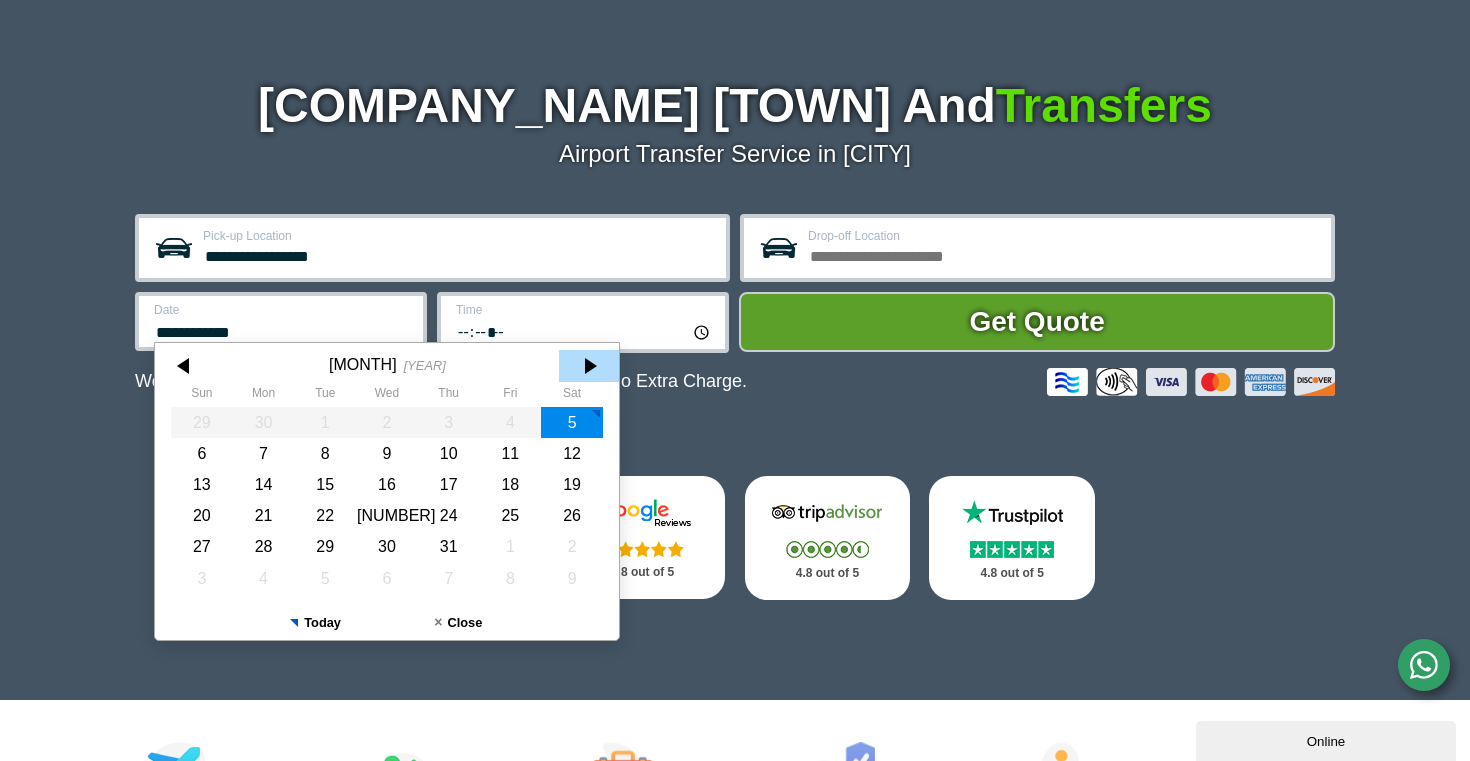 click at bounding box center (589, 366) 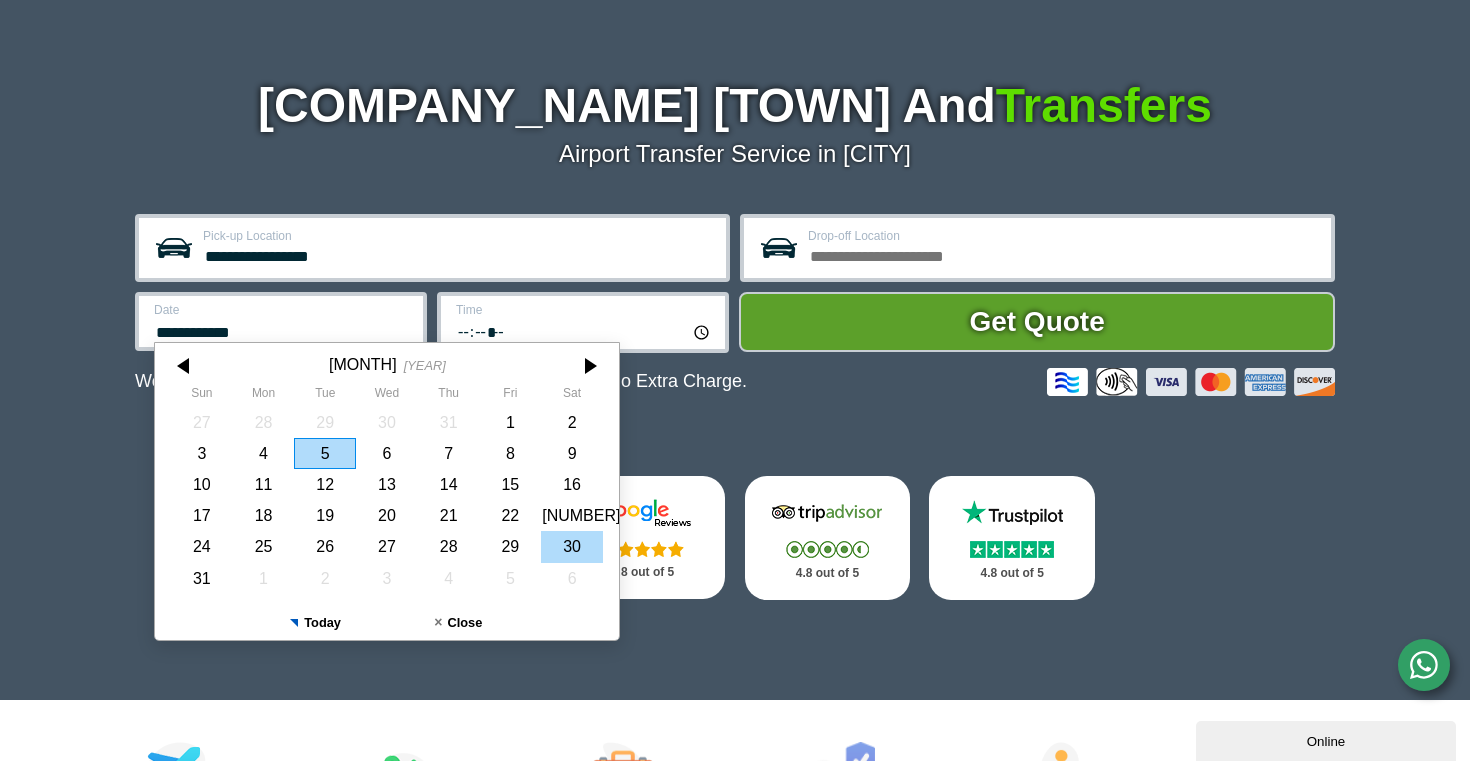 click on "[NUMBER]" at bounding box center (572, 546) 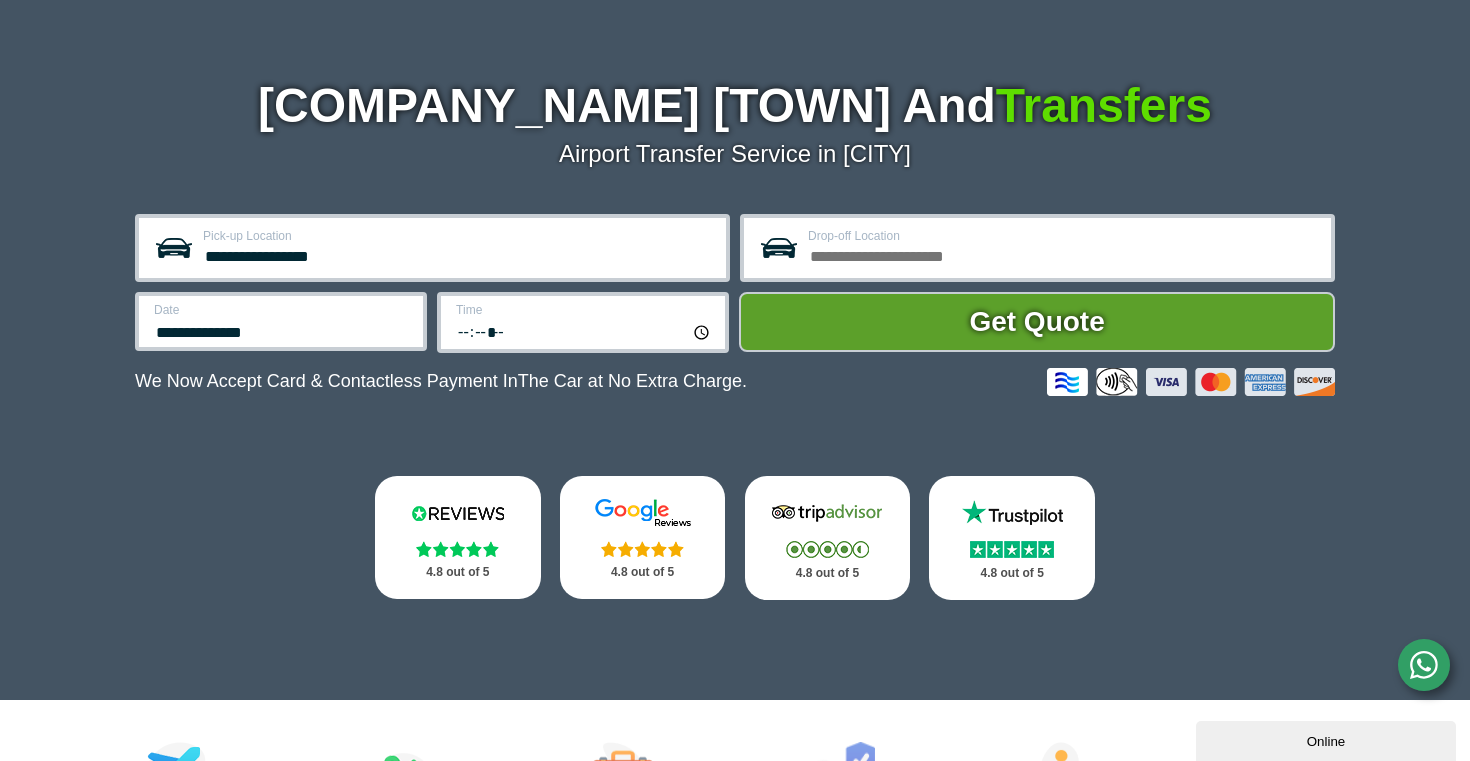 click on "*****" at bounding box center (584, 331) 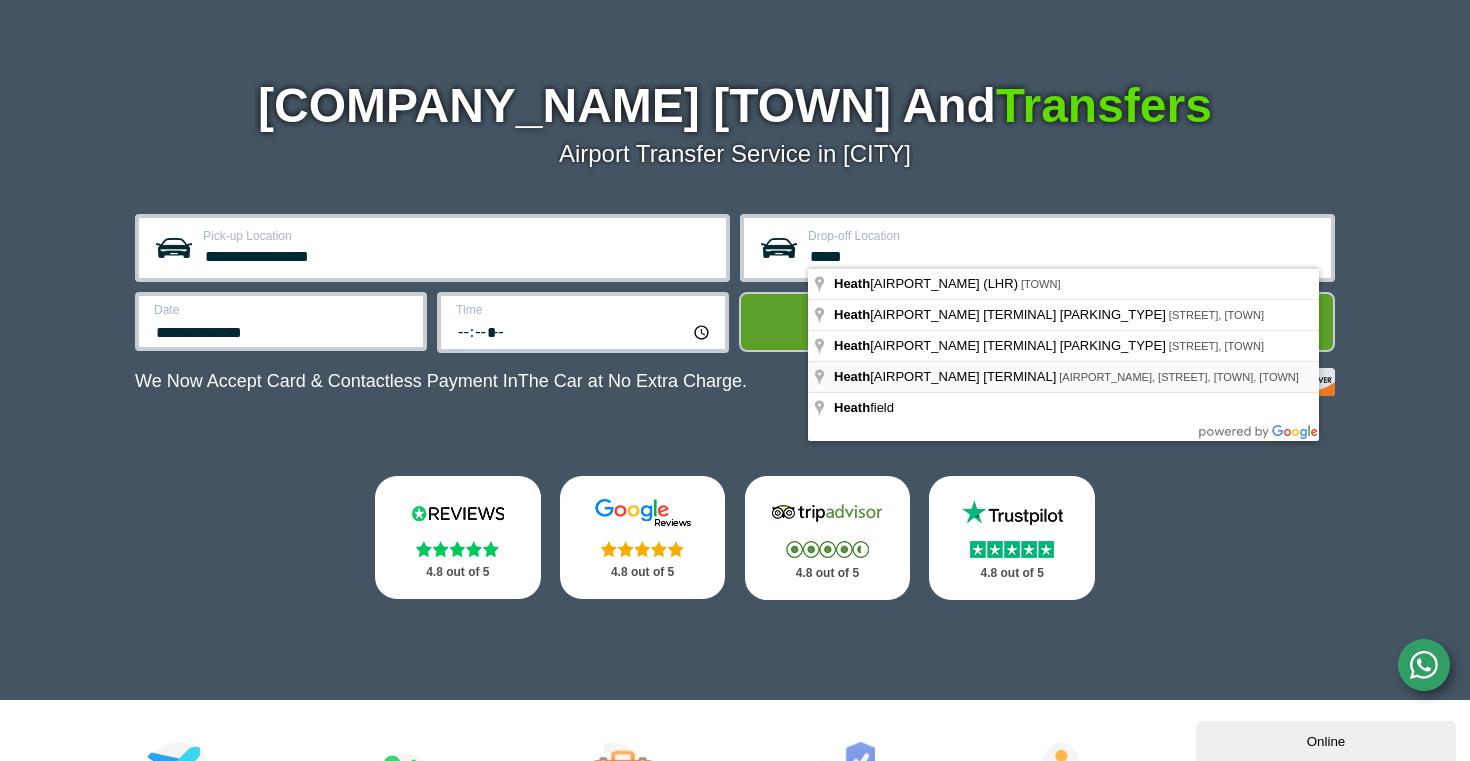 type on "*****" 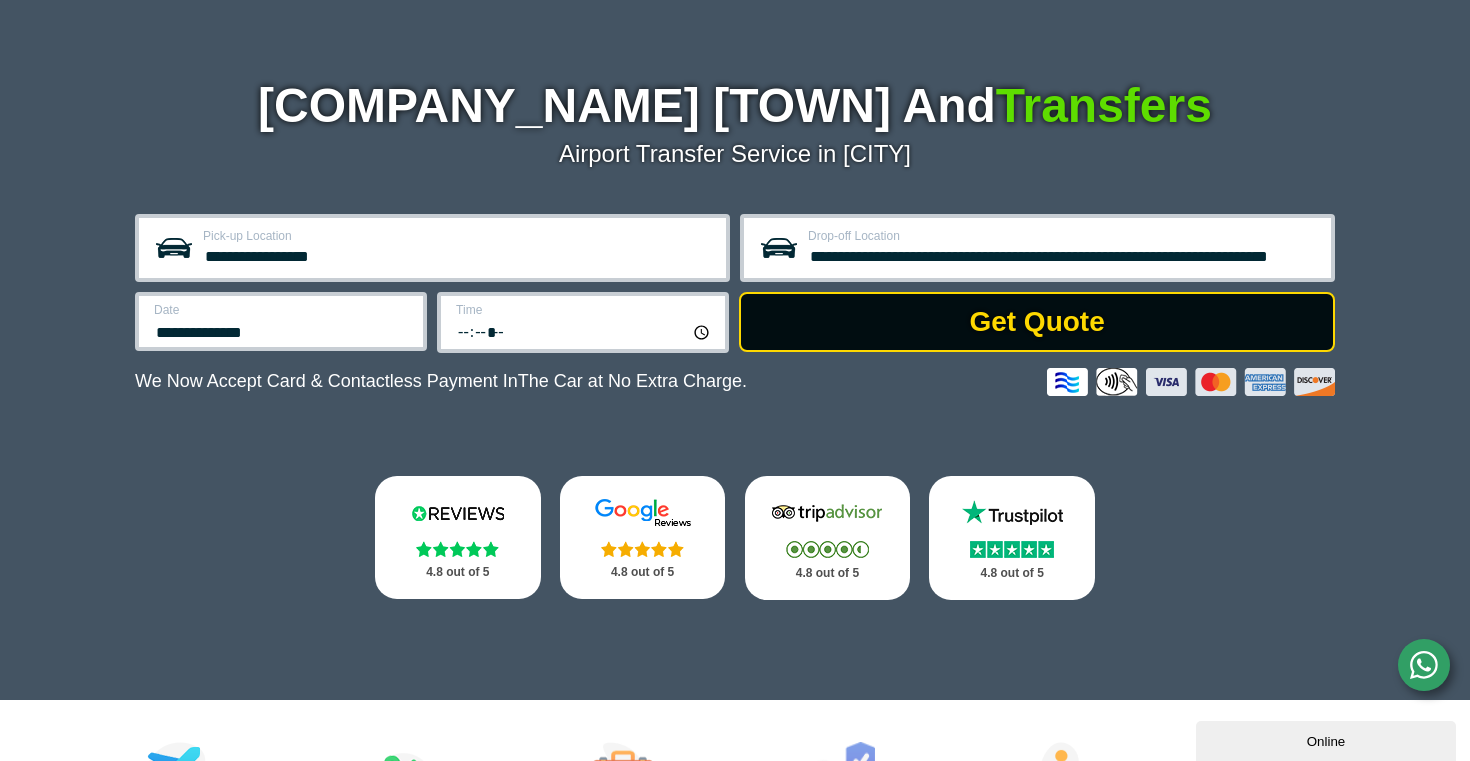 click on "Get Quote" at bounding box center (1037, 322) 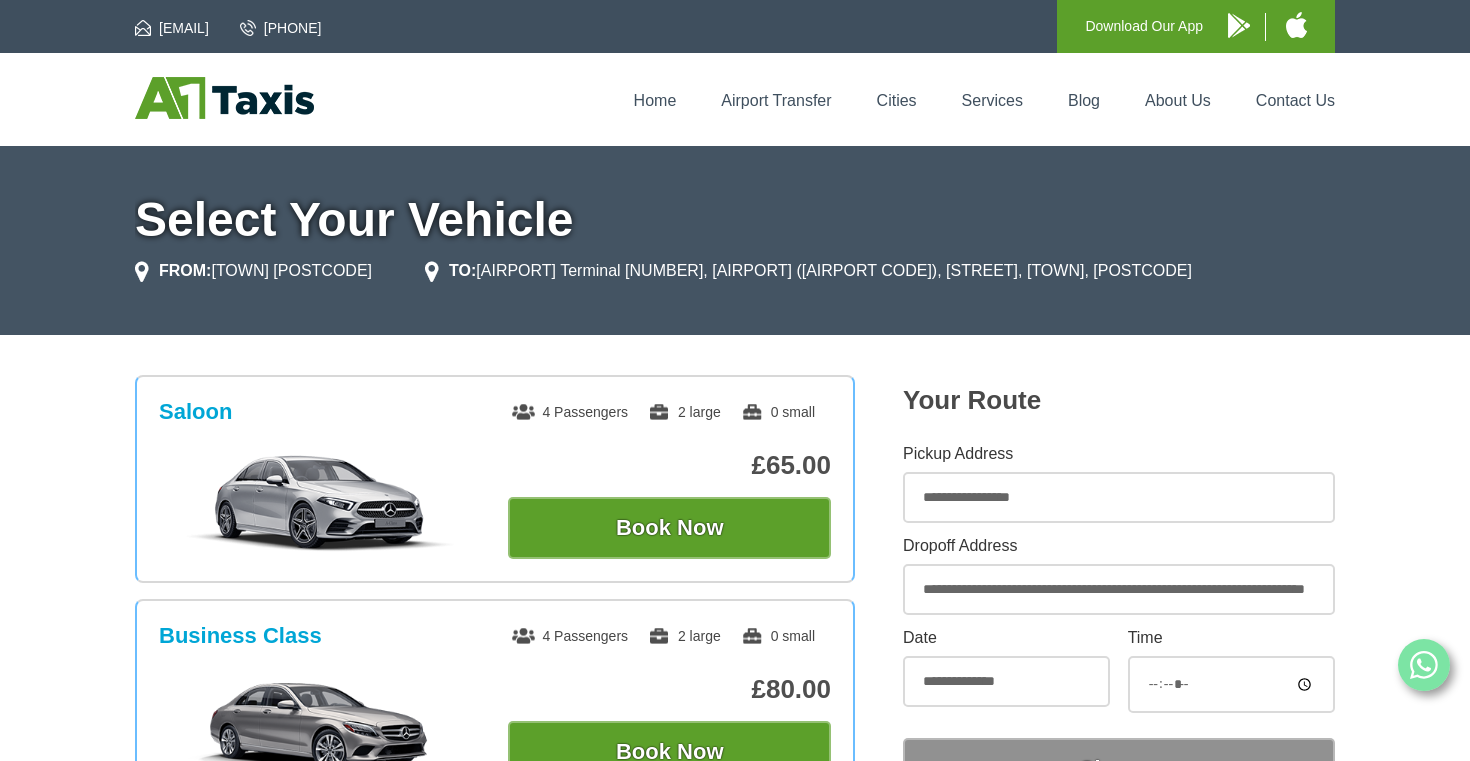 scroll, scrollTop: 0, scrollLeft: 0, axis: both 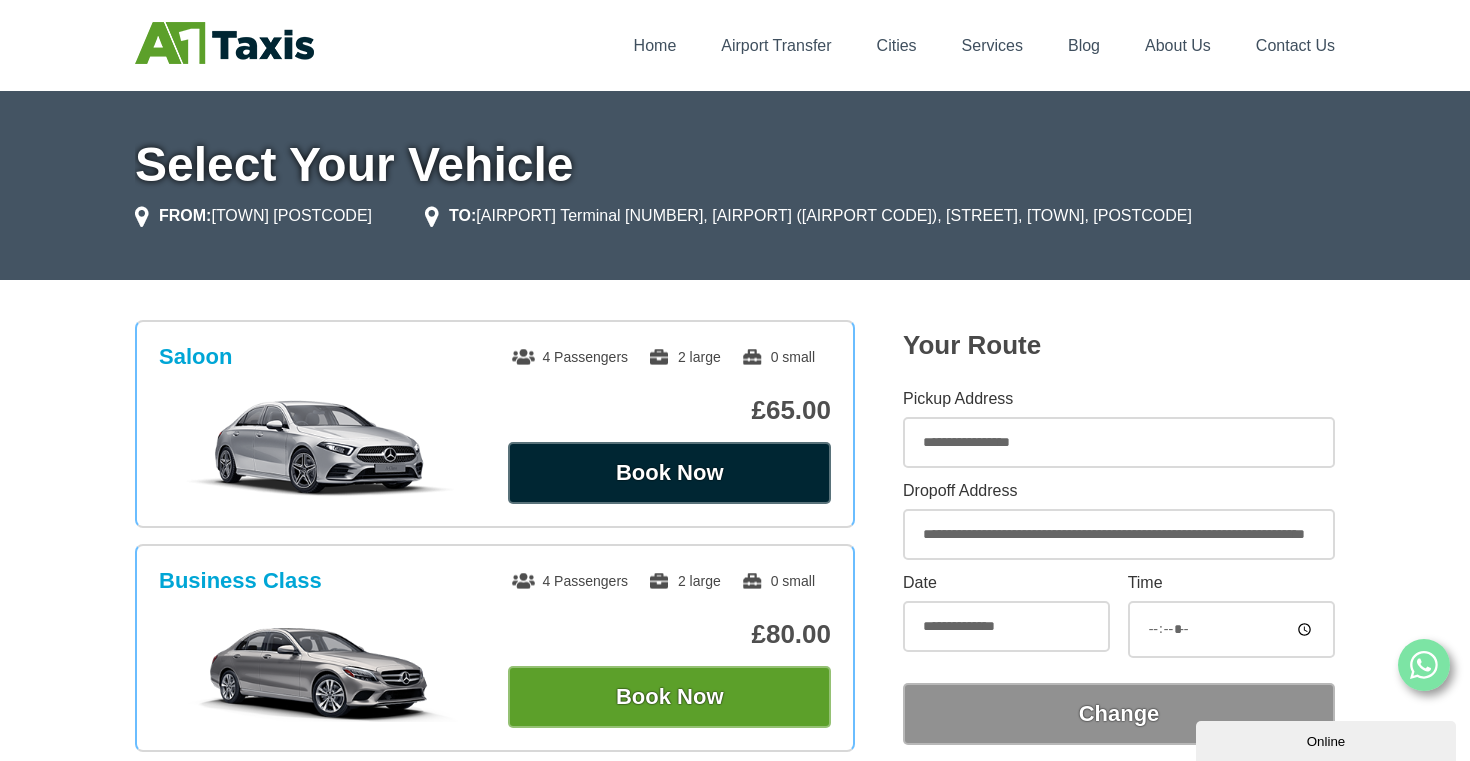 click on "Book Now" at bounding box center (669, 473) 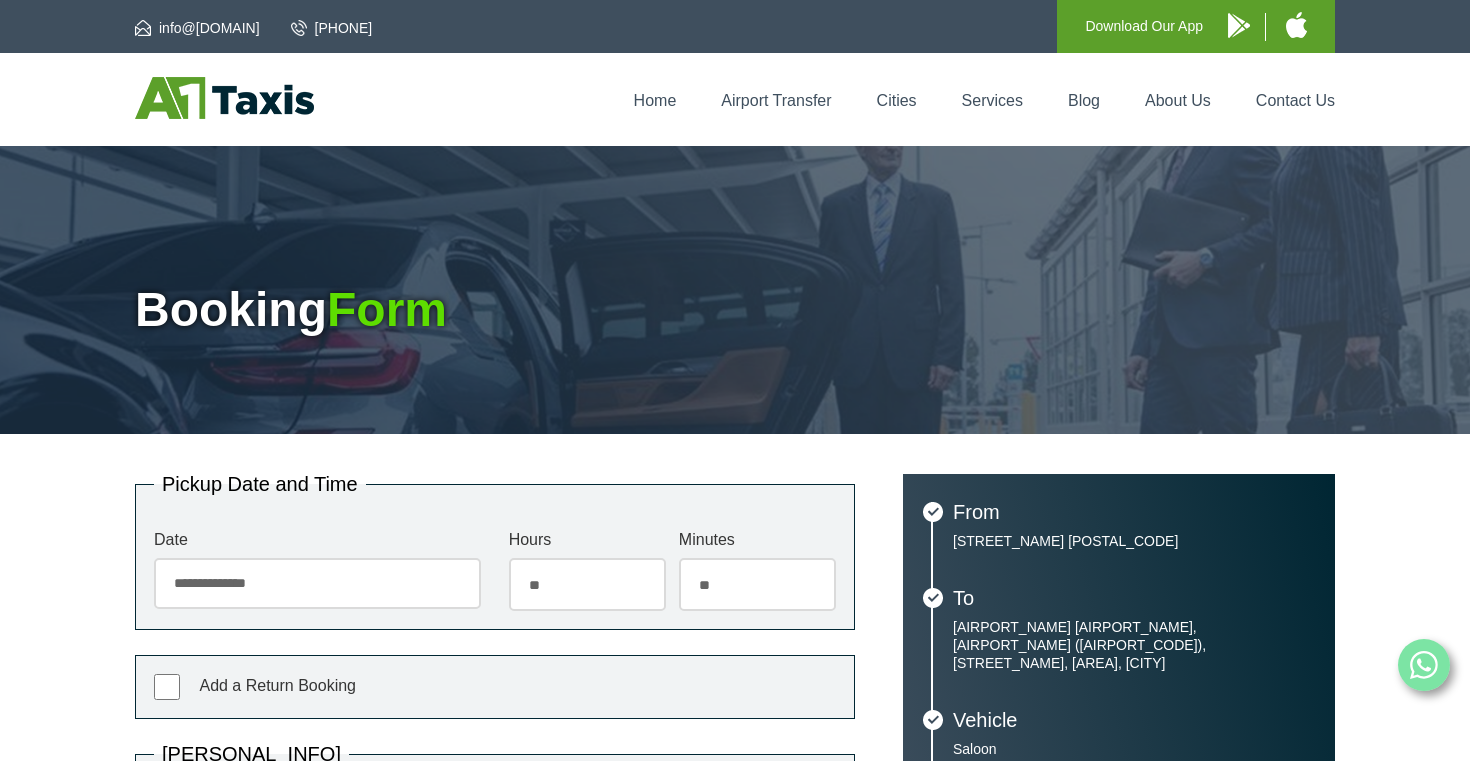 scroll, scrollTop: 0, scrollLeft: 0, axis: both 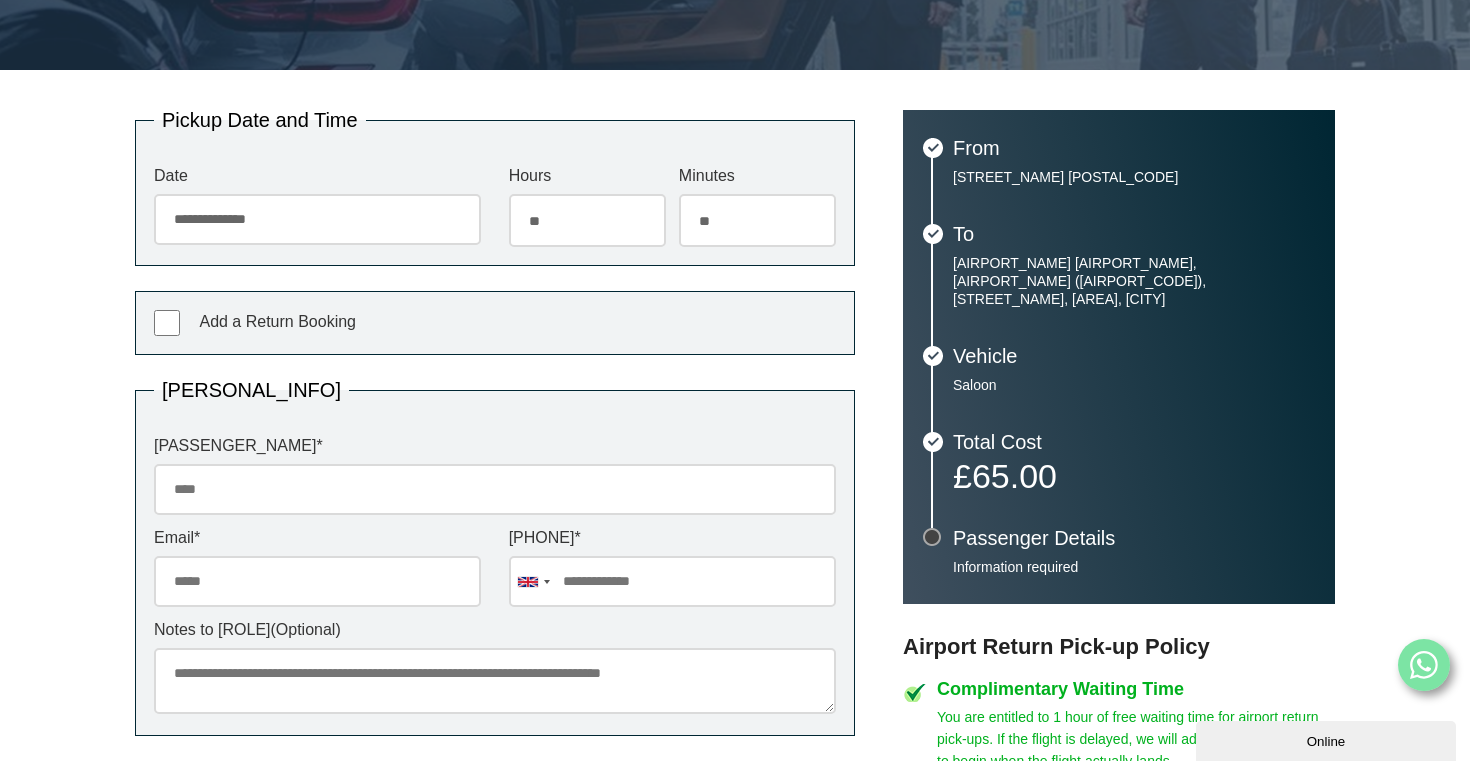 click on "Add a Return Booking" at bounding box center [277, 321] 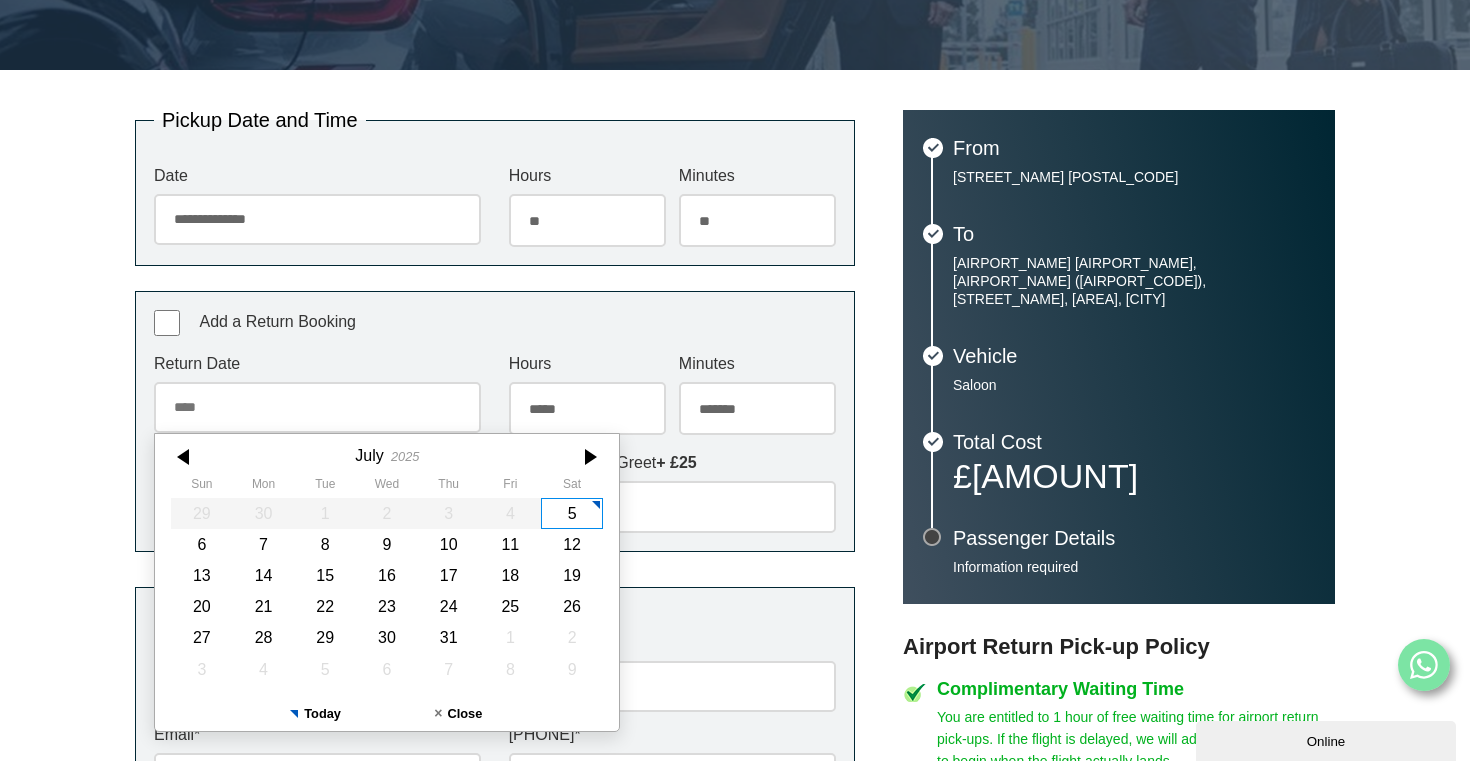 click on "Return Date" at bounding box center (317, 407) 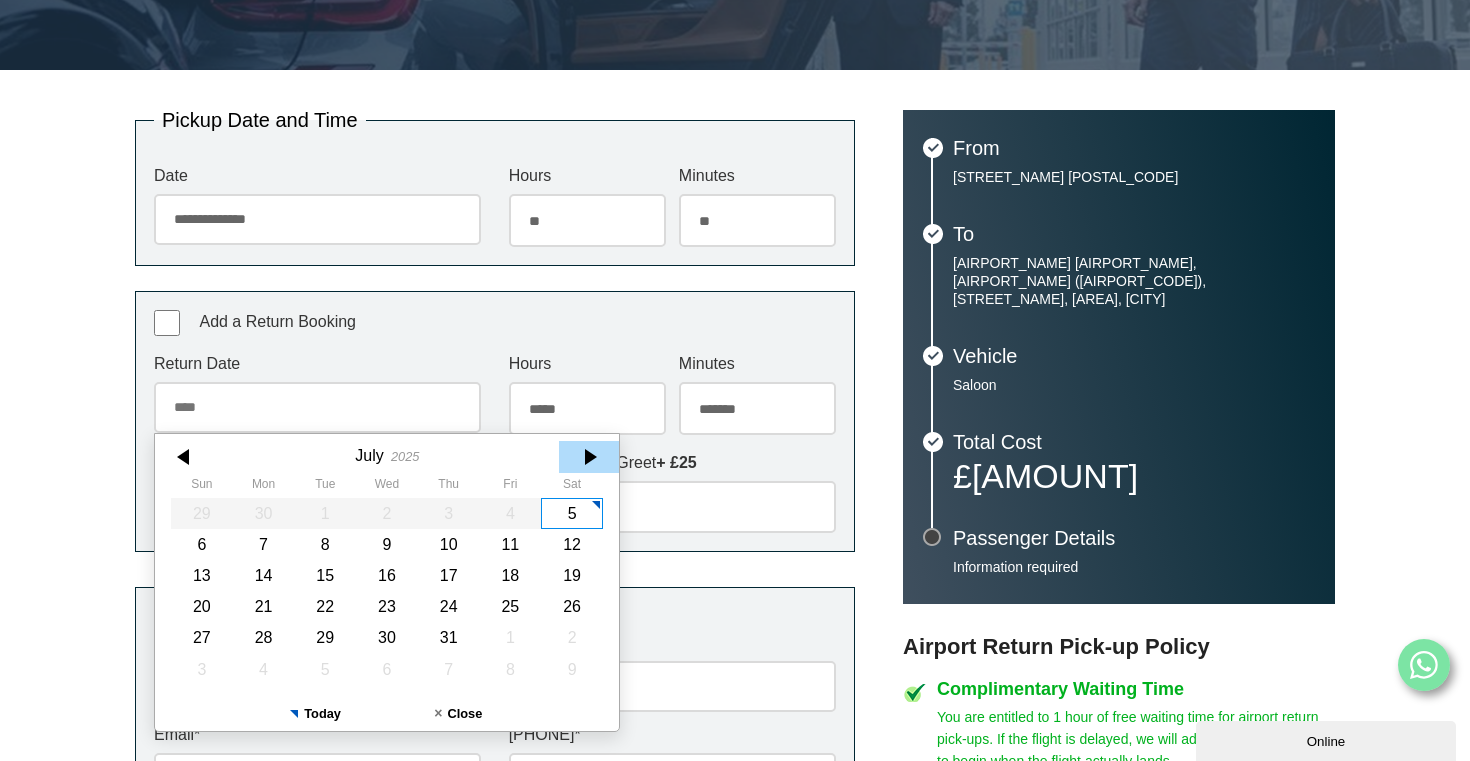 click at bounding box center (589, 457) 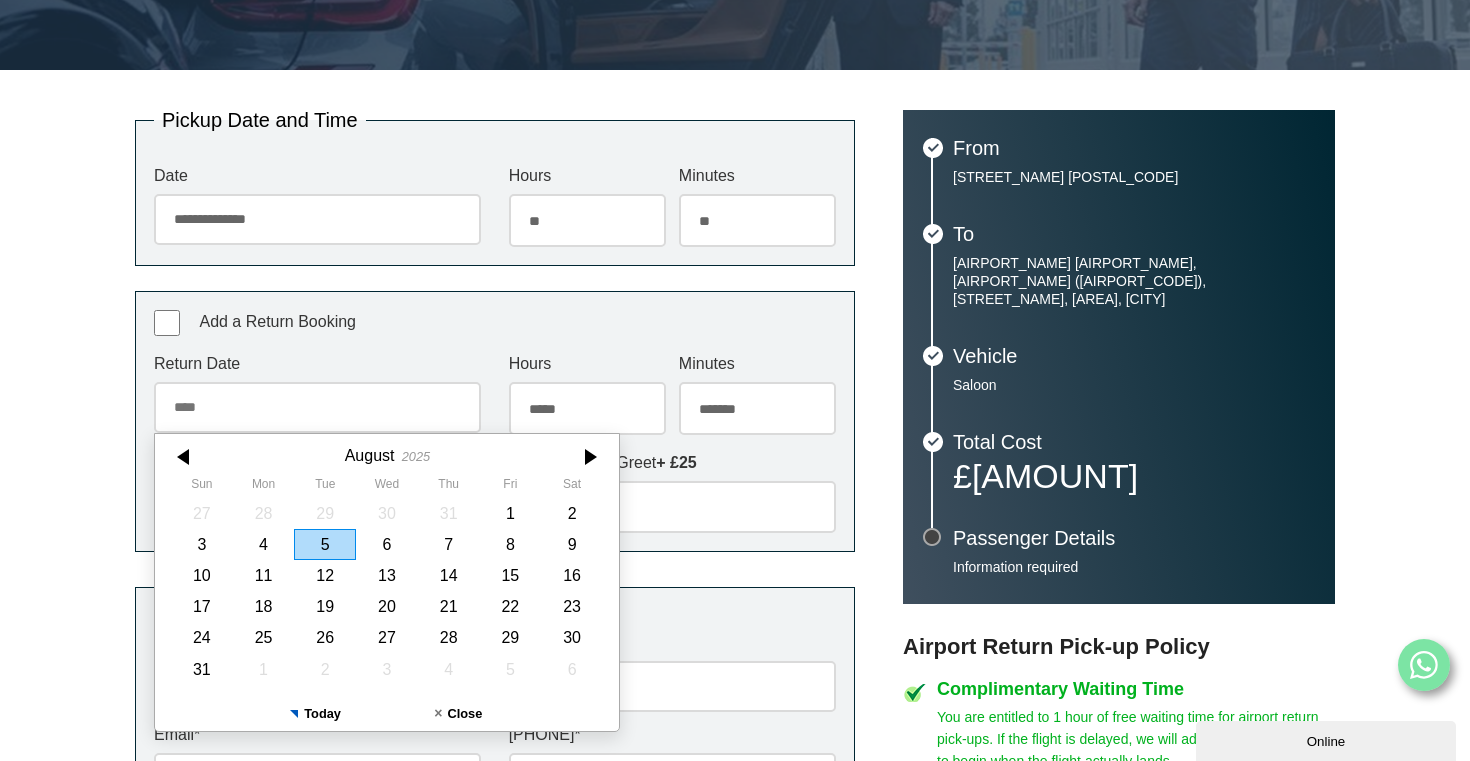 click at bounding box center (589, 457) 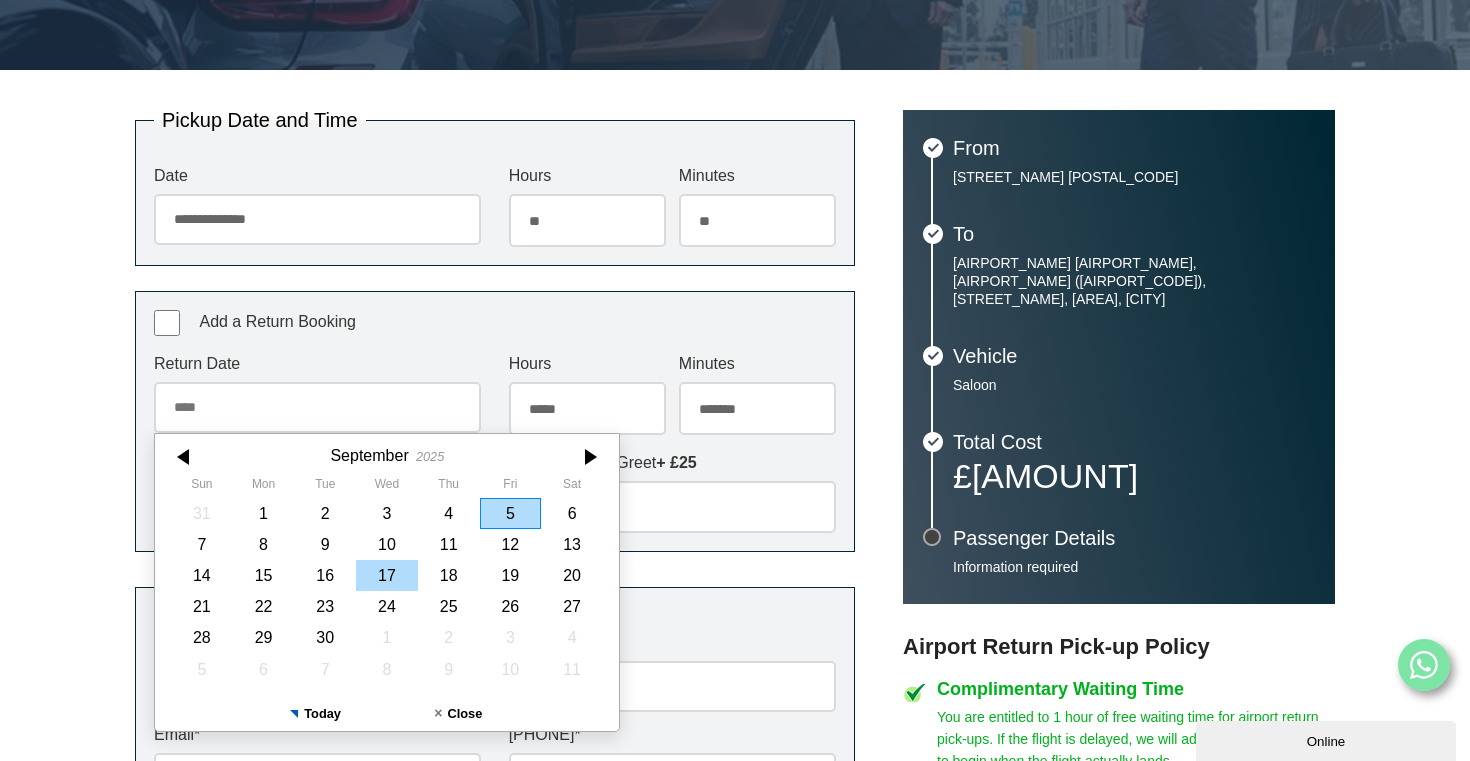 click on "17" at bounding box center (387, 575) 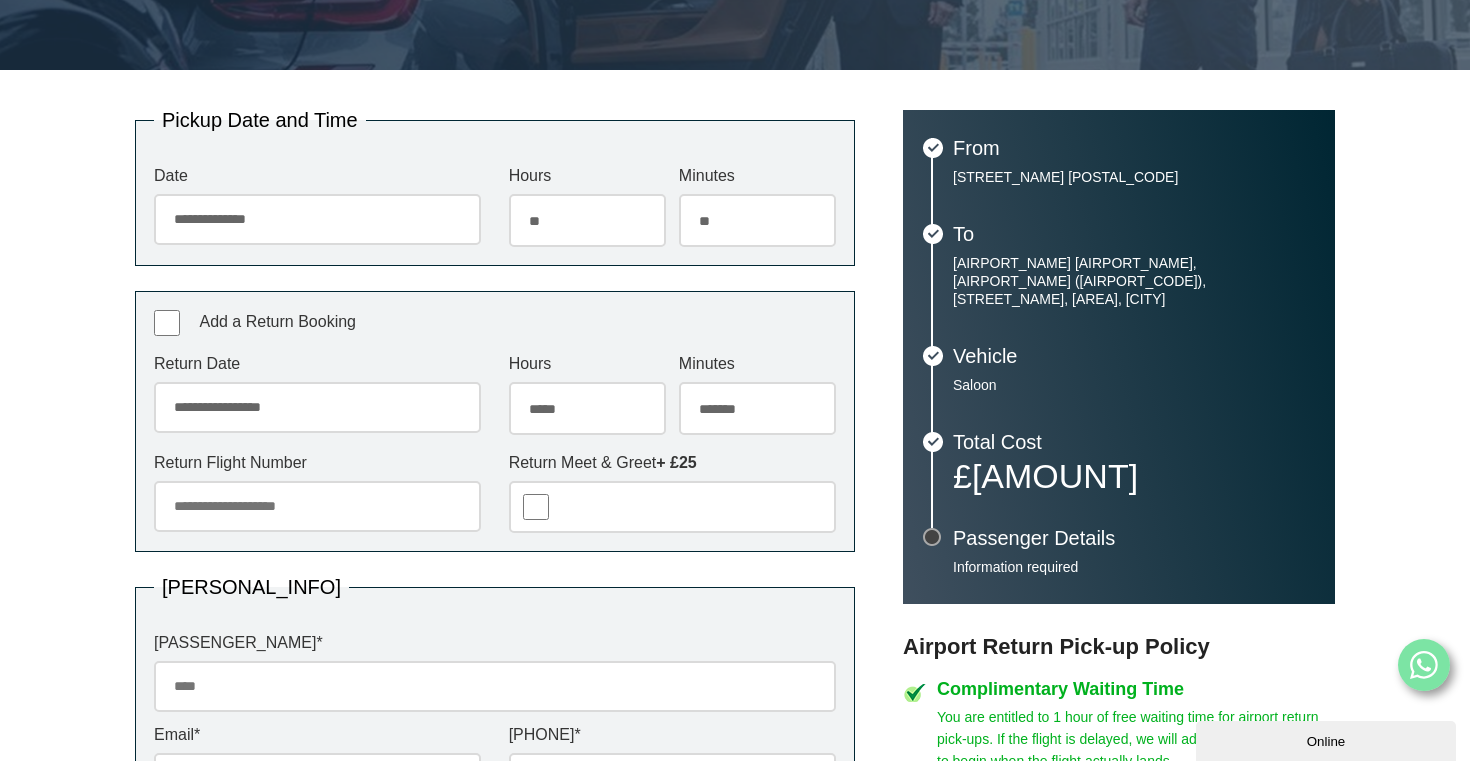select on "**" 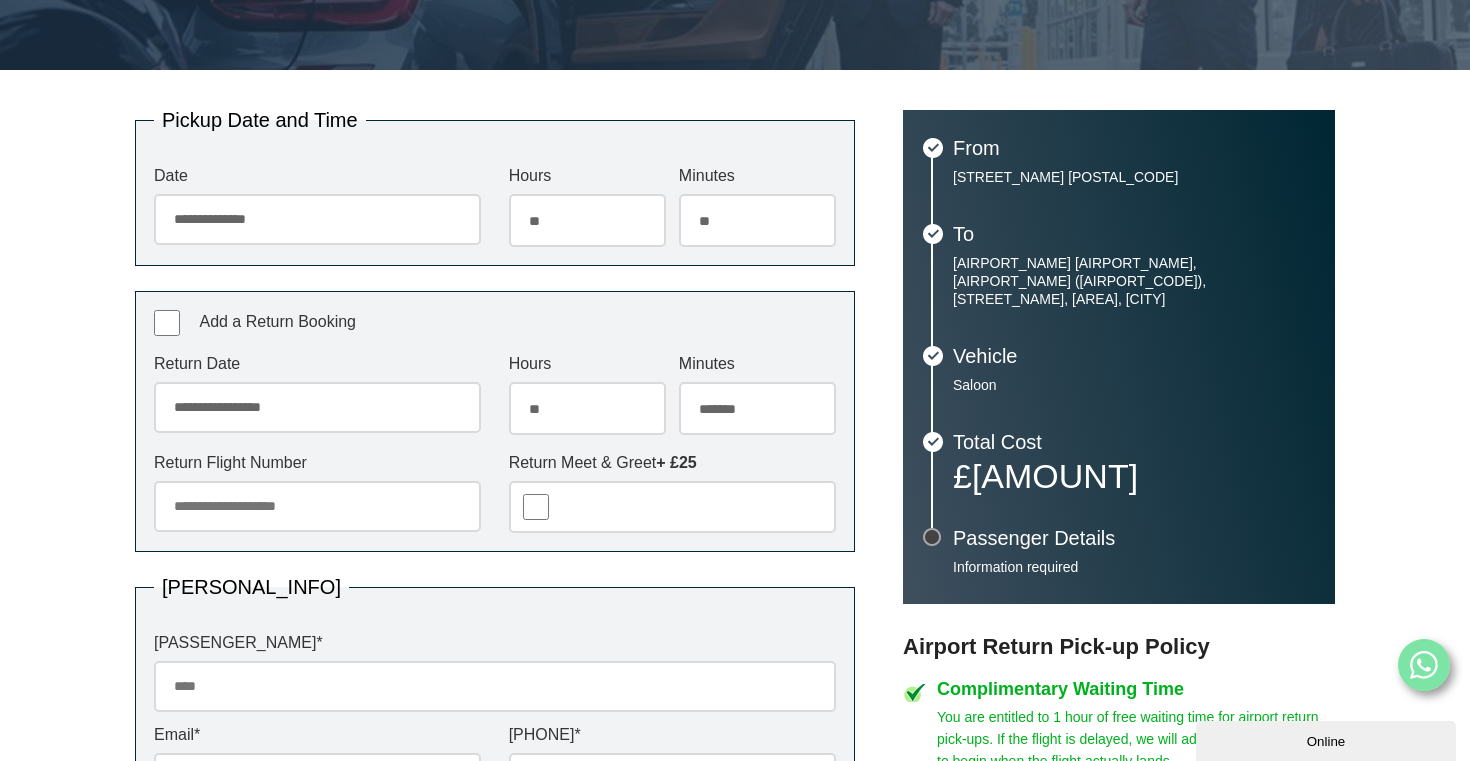 select on "**" 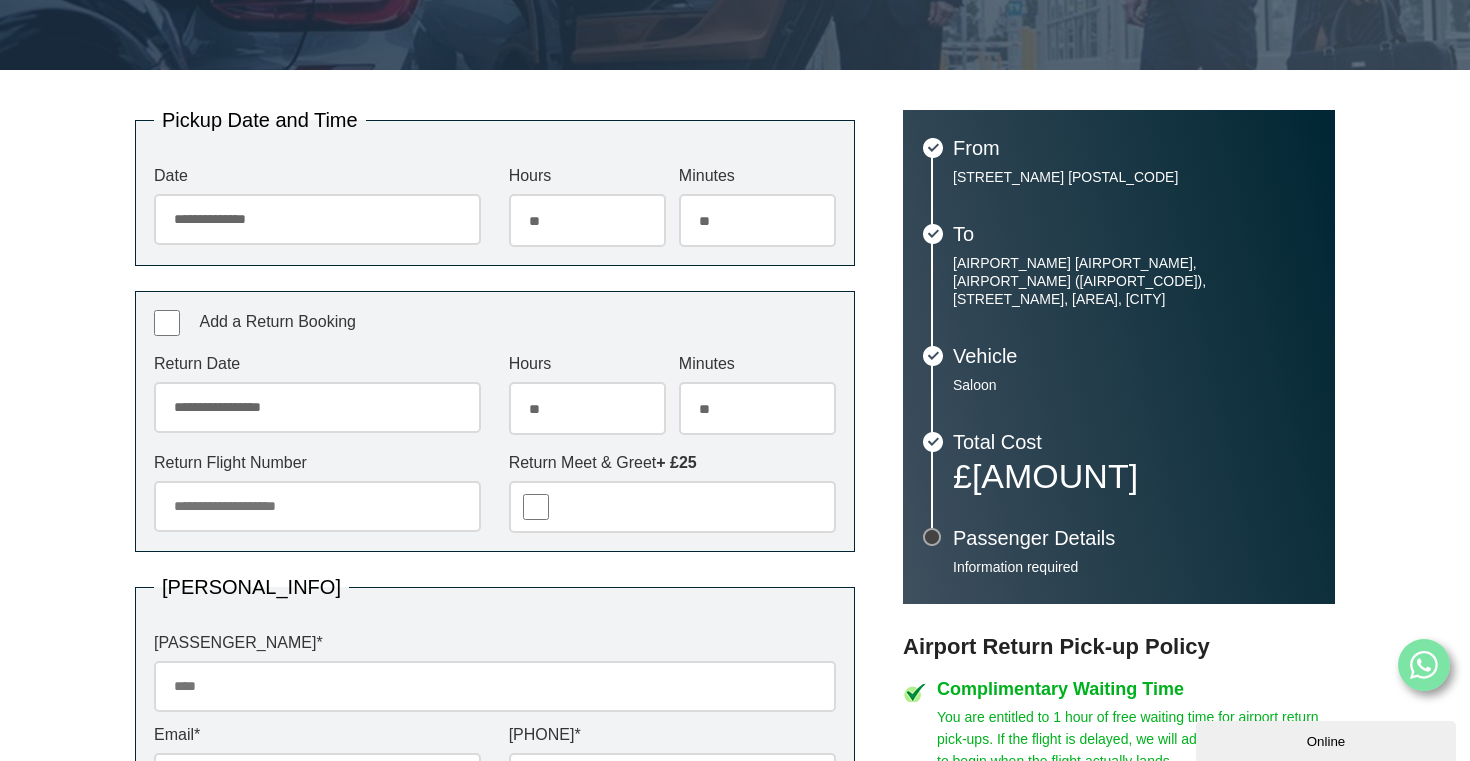 click on "Return Flight Number" at bounding box center (317, 506) 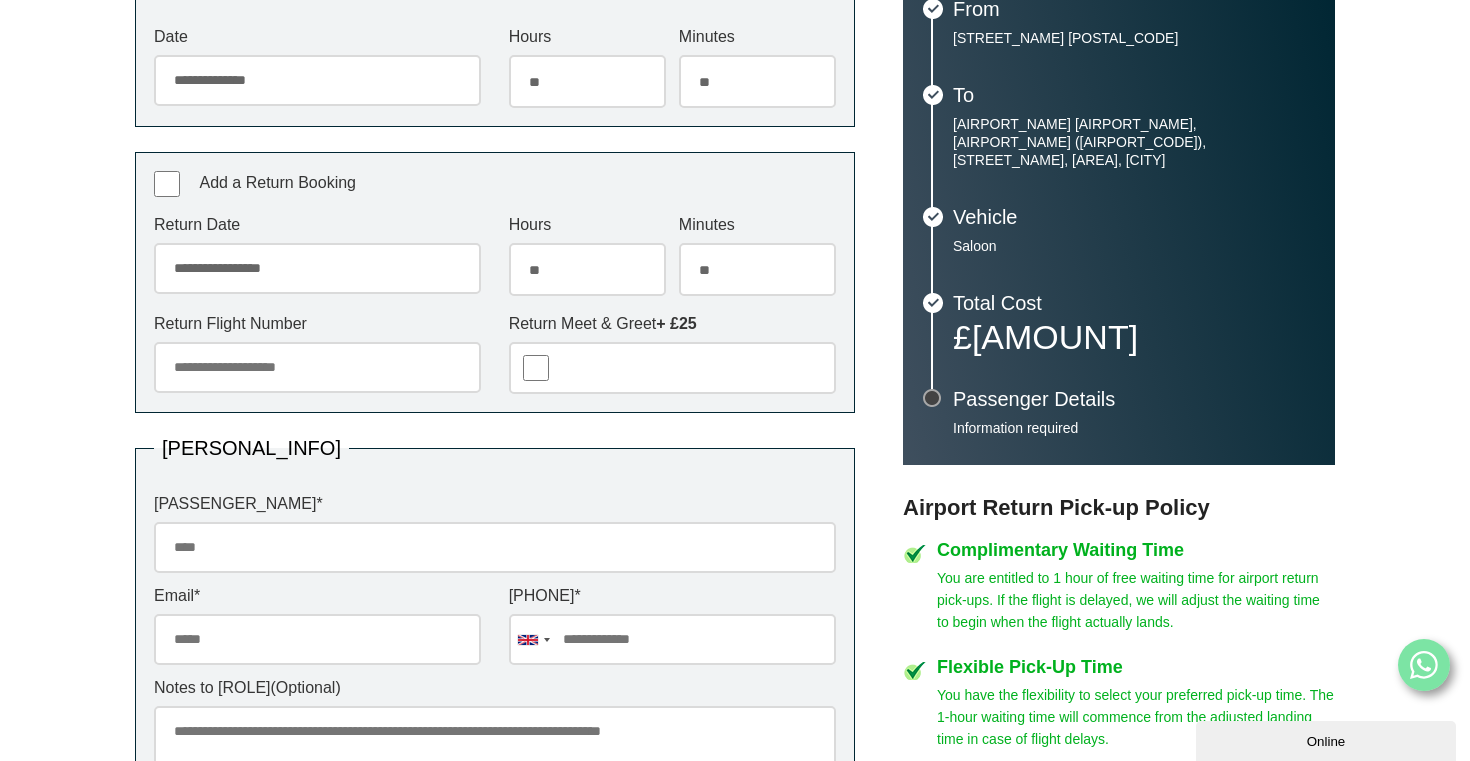 scroll, scrollTop: 505, scrollLeft: 0, axis: vertical 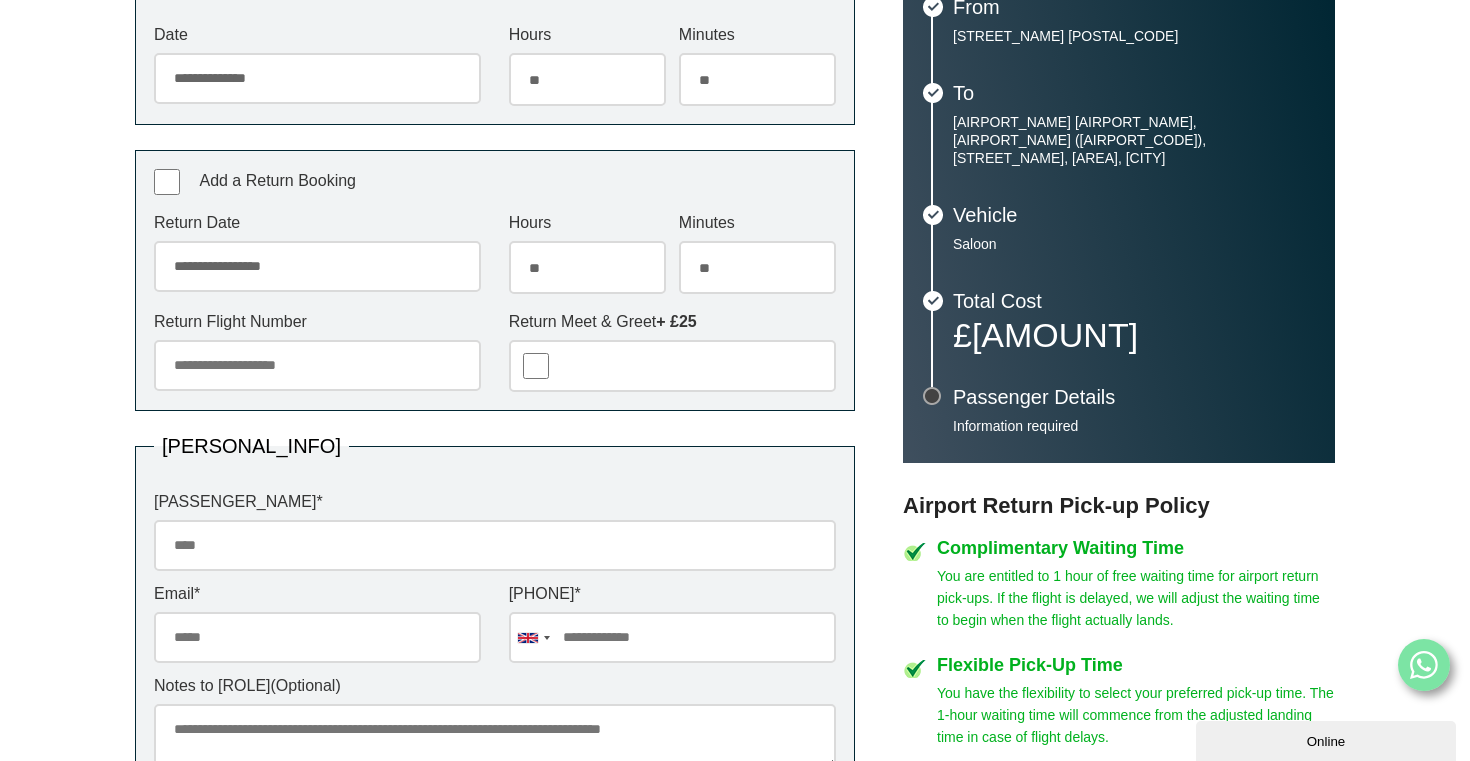 click on "Return Flight Number" at bounding box center [317, 365] 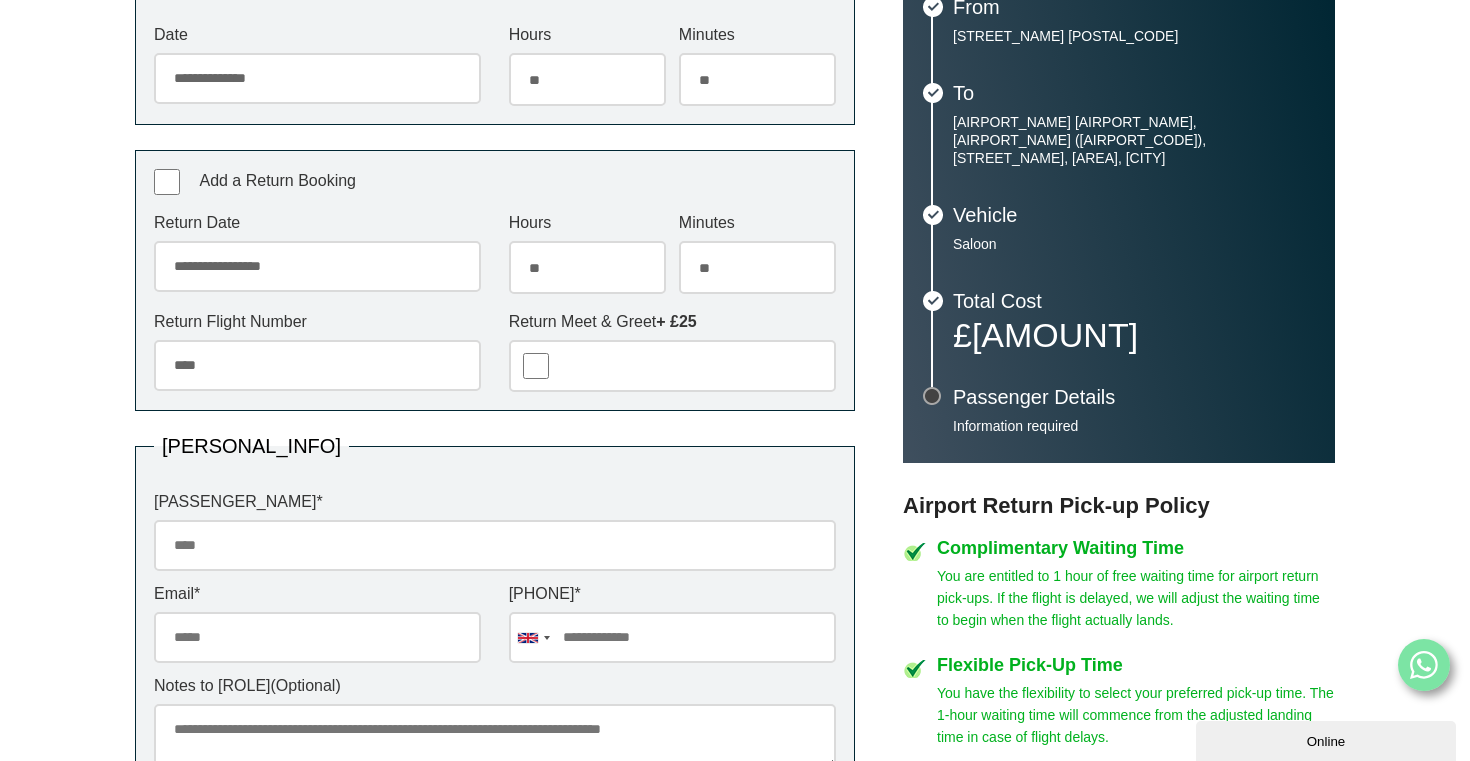 click on "****" at bounding box center [317, 365] 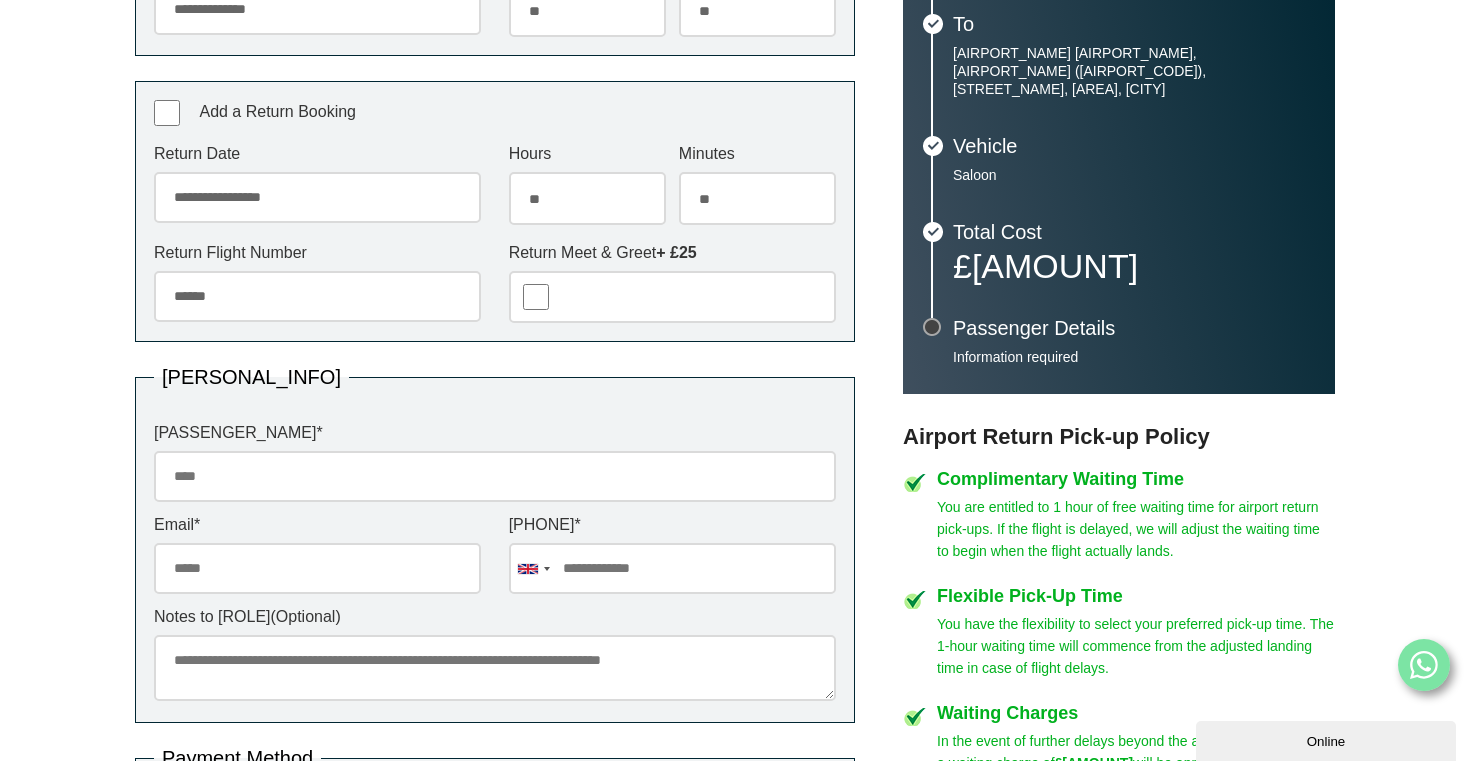 scroll, scrollTop: 574, scrollLeft: 0, axis: vertical 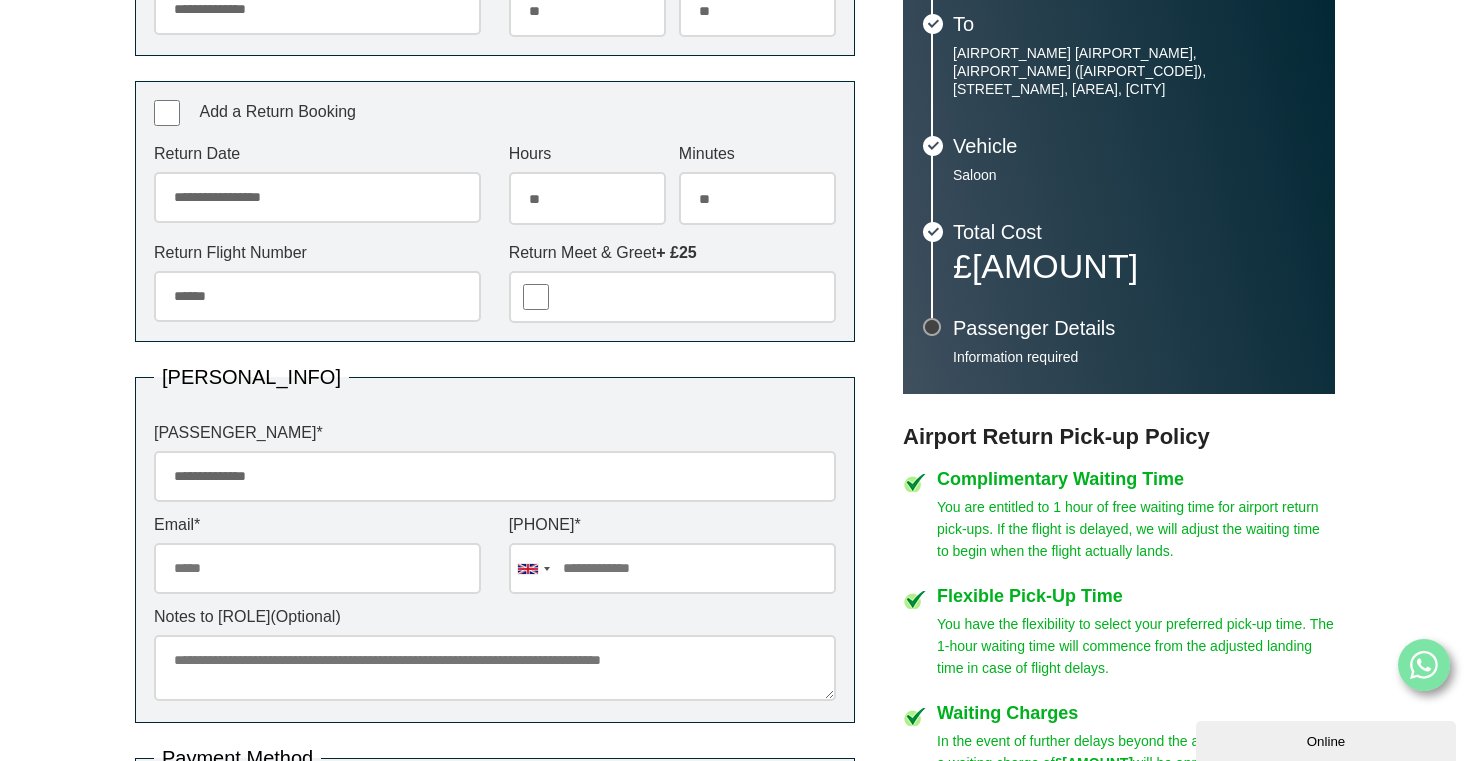 type on "**********" 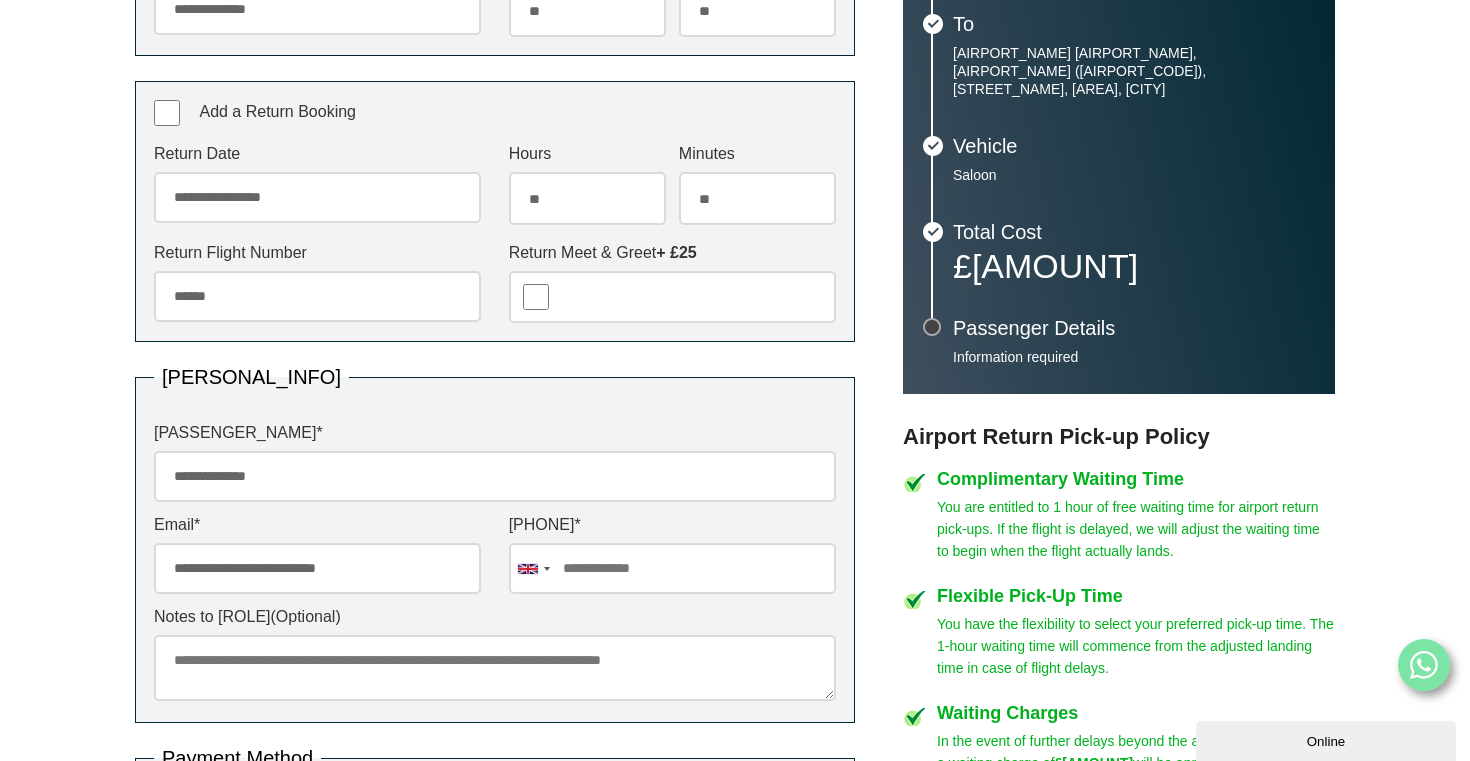 type on "**********" 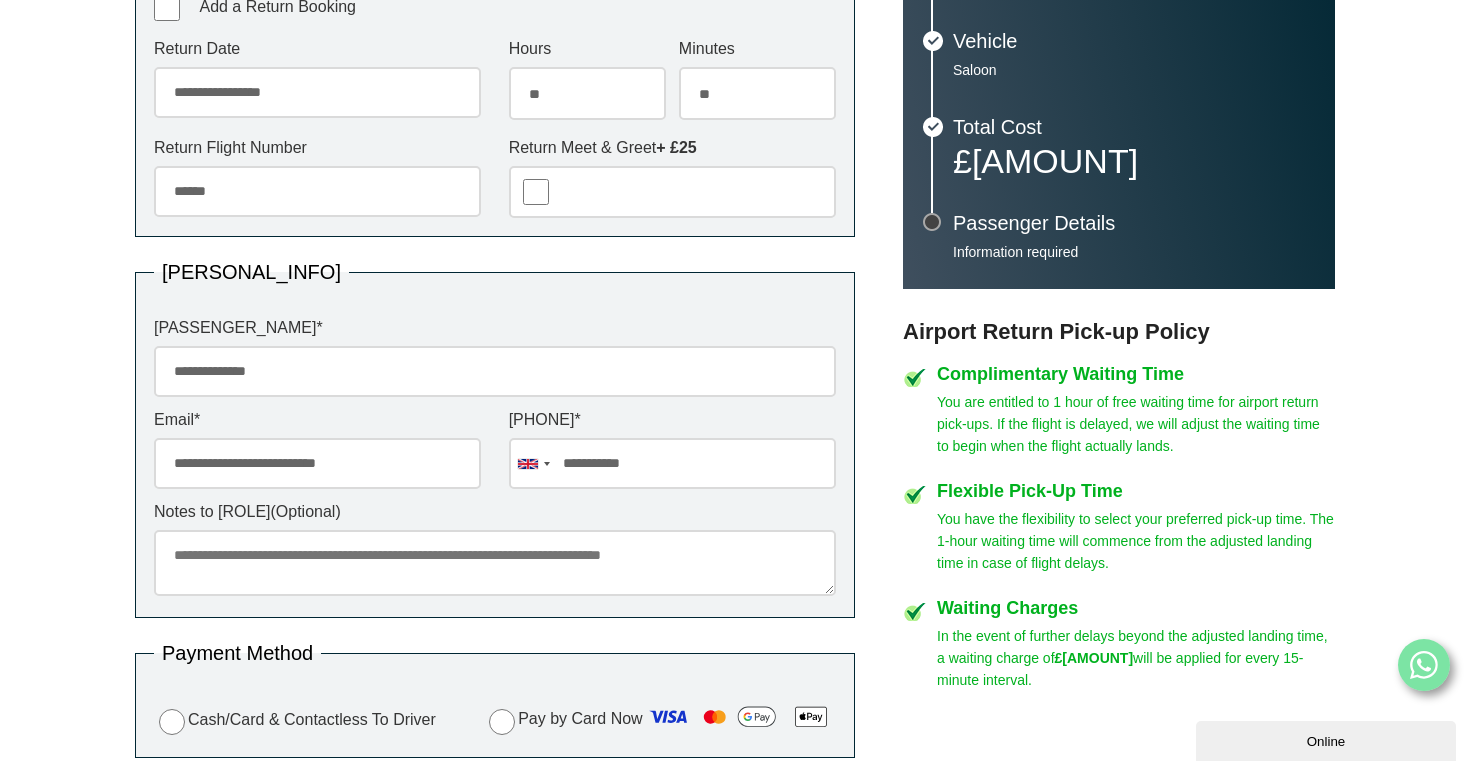 scroll, scrollTop: 682, scrollLeft: 0, axis: vertical 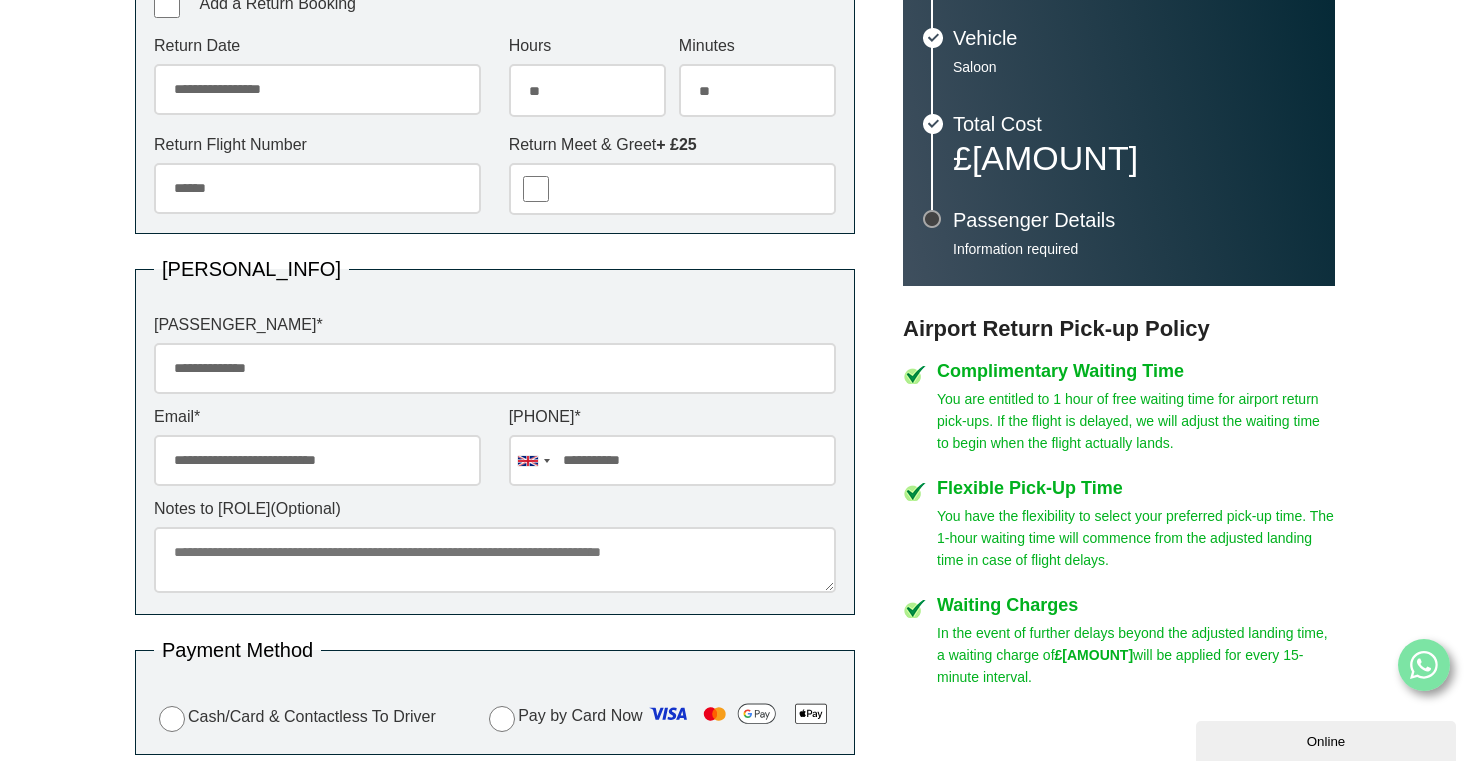 type on "**********" 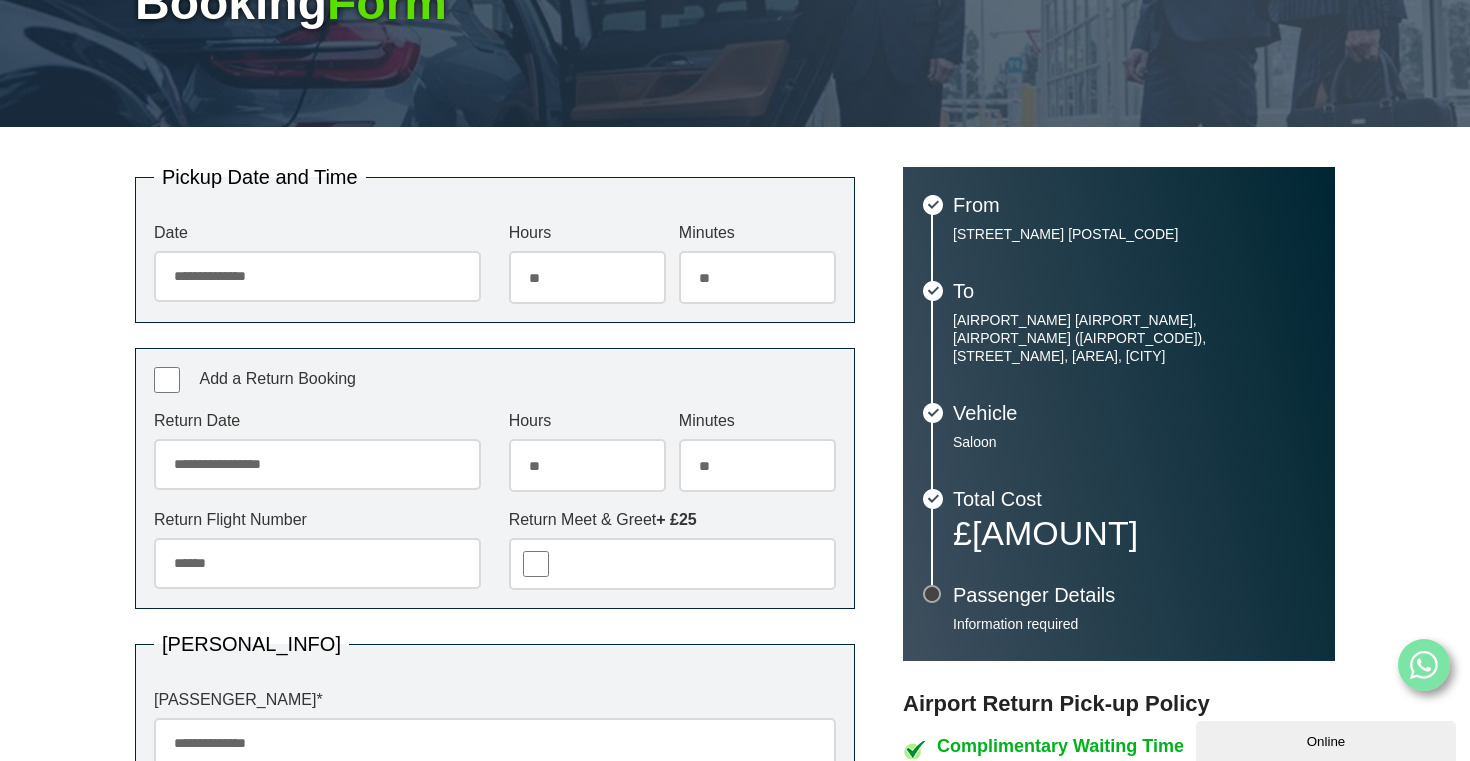 scroll, scrollTop: 309, scrollLeft: 0, axis: vertical 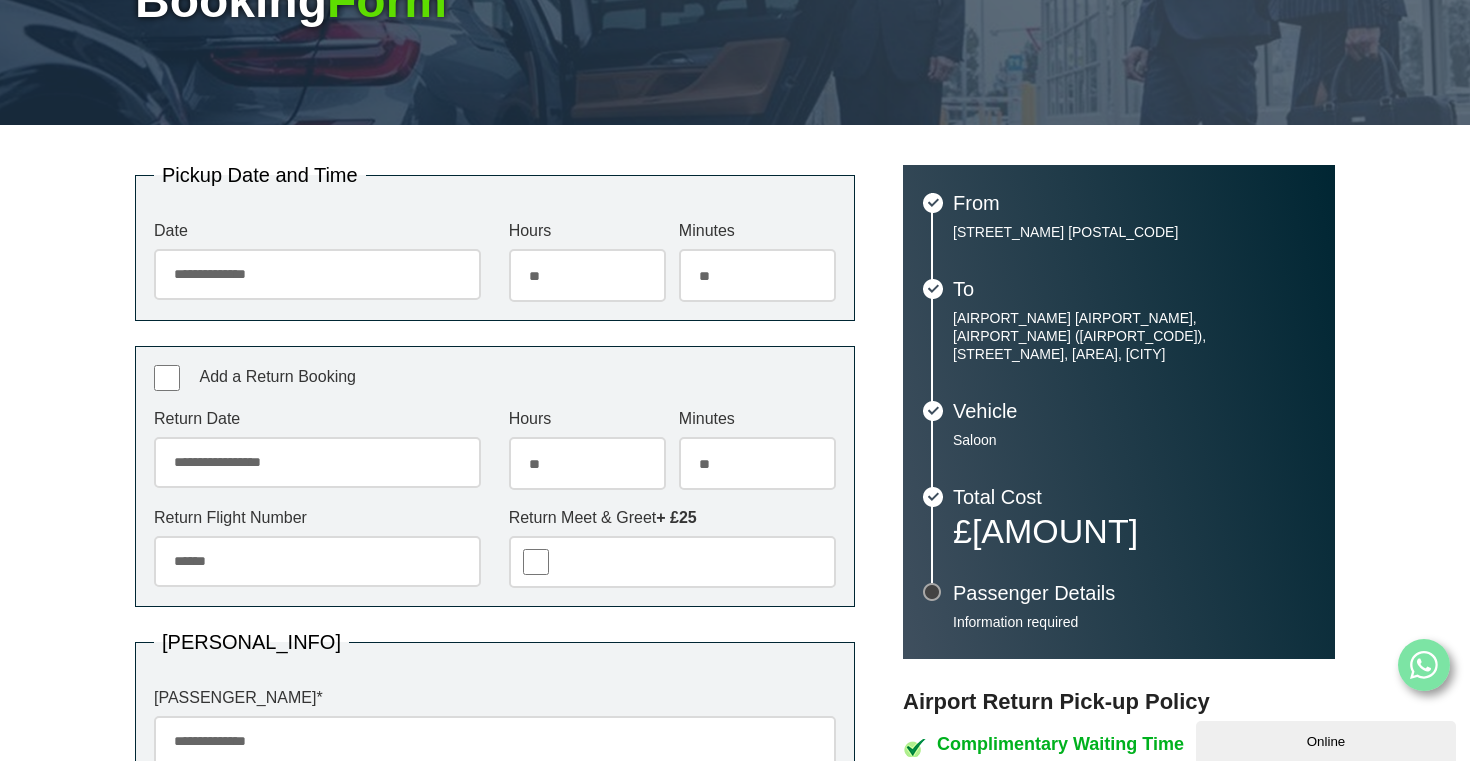 type on "**********" 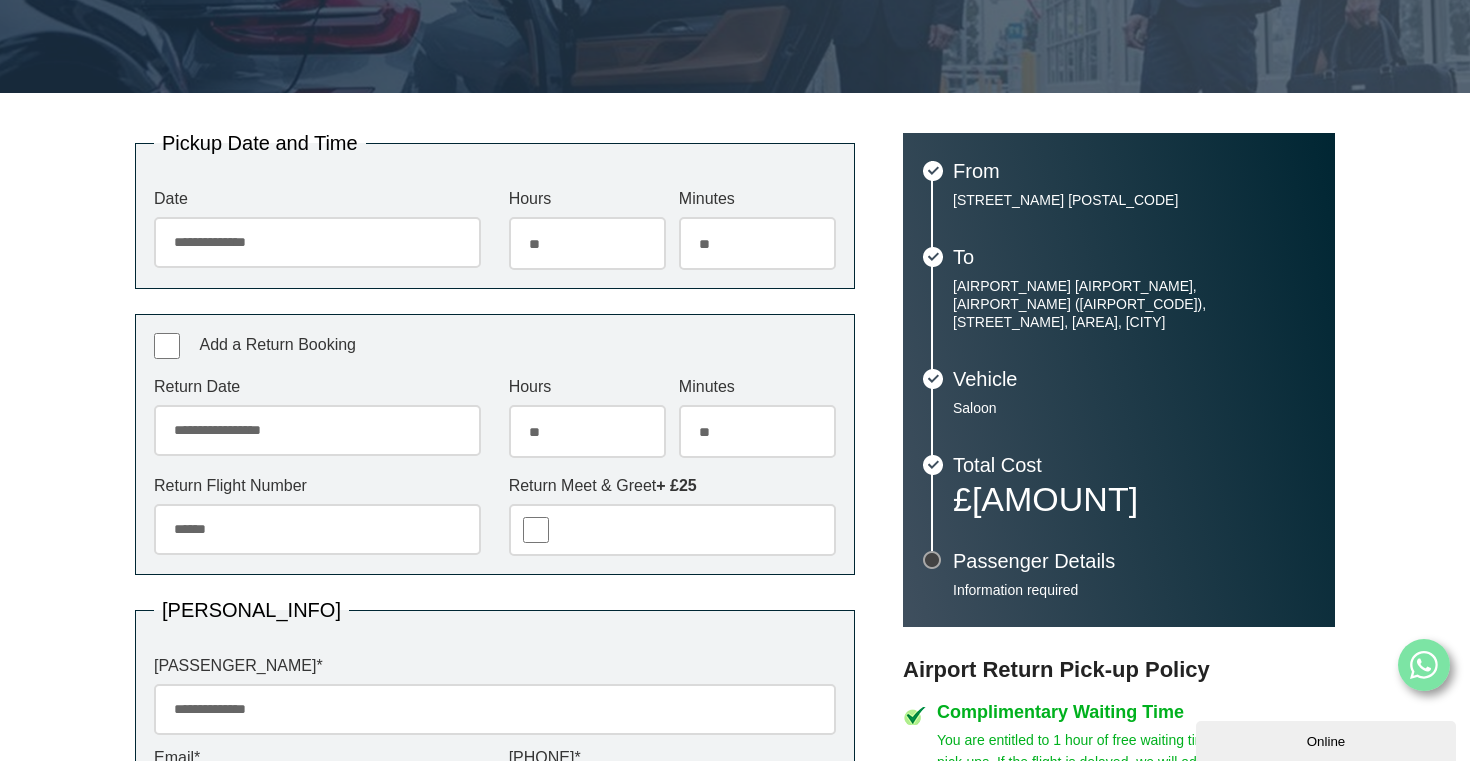 scroll, scrollTop: 340, scrollLeft: 0, axis: vertical 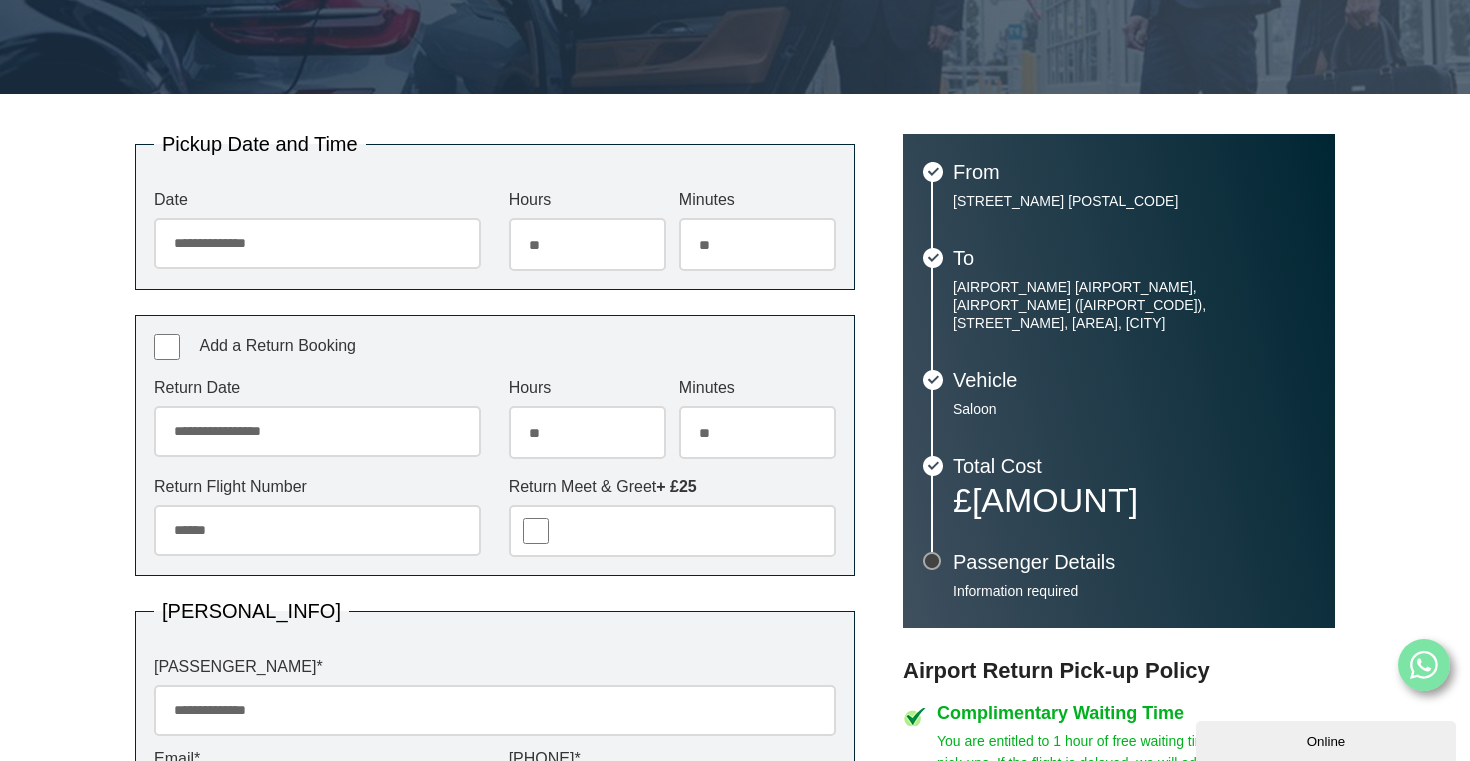 click on "******" at bounding box center (317, 530) 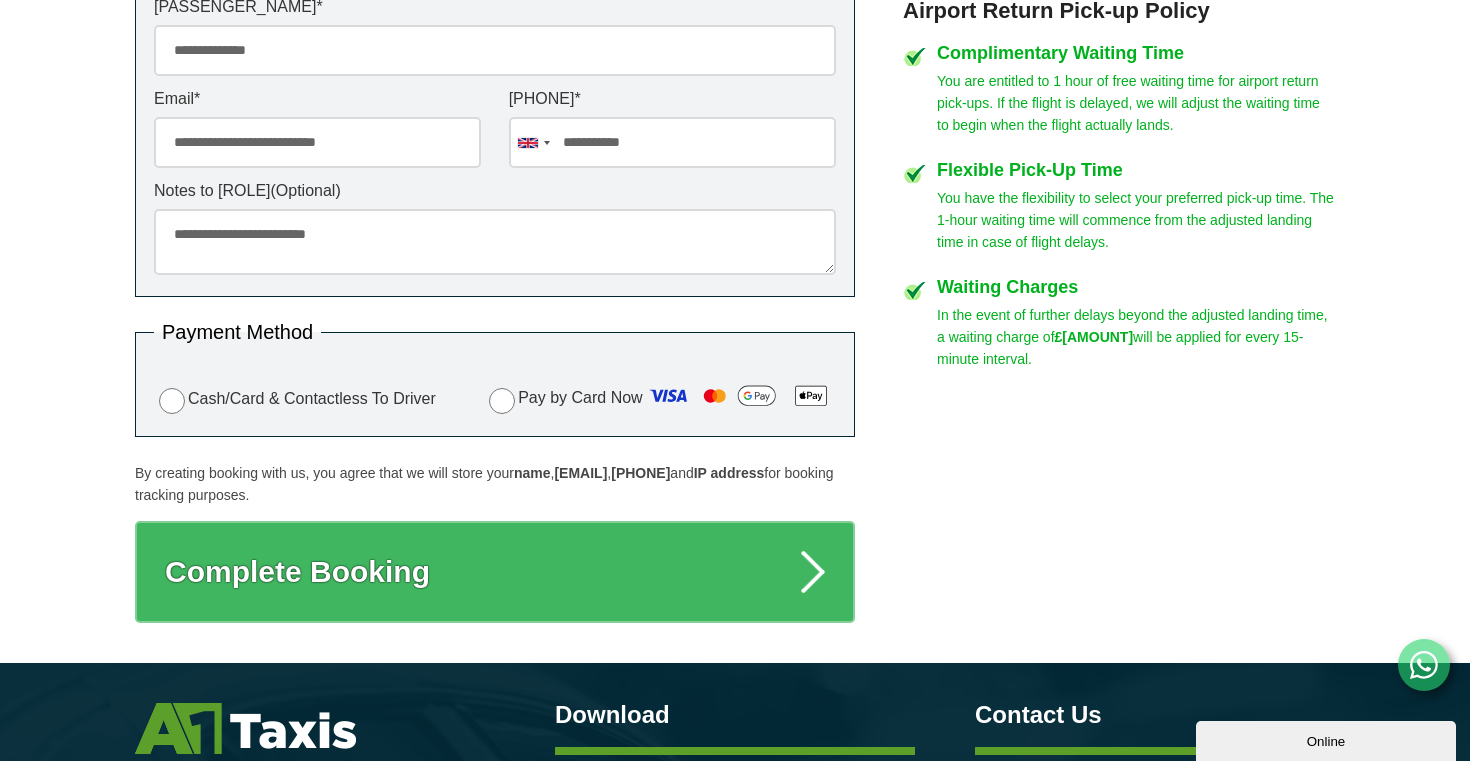 scroll, scrollTop: 1005, scrollLeft: 0, axis: vertical 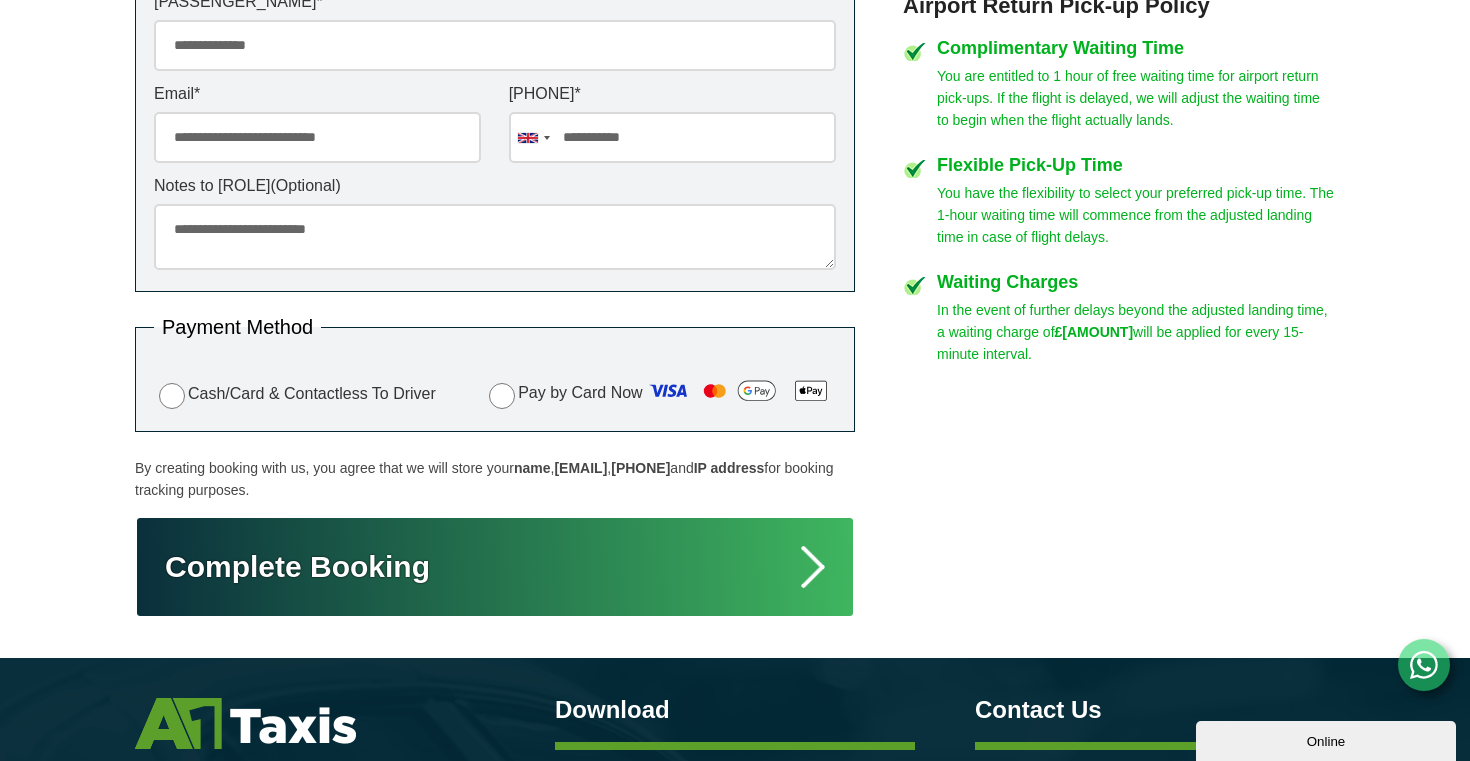 click on "Complete Booking" at bounding box center (495, 567) 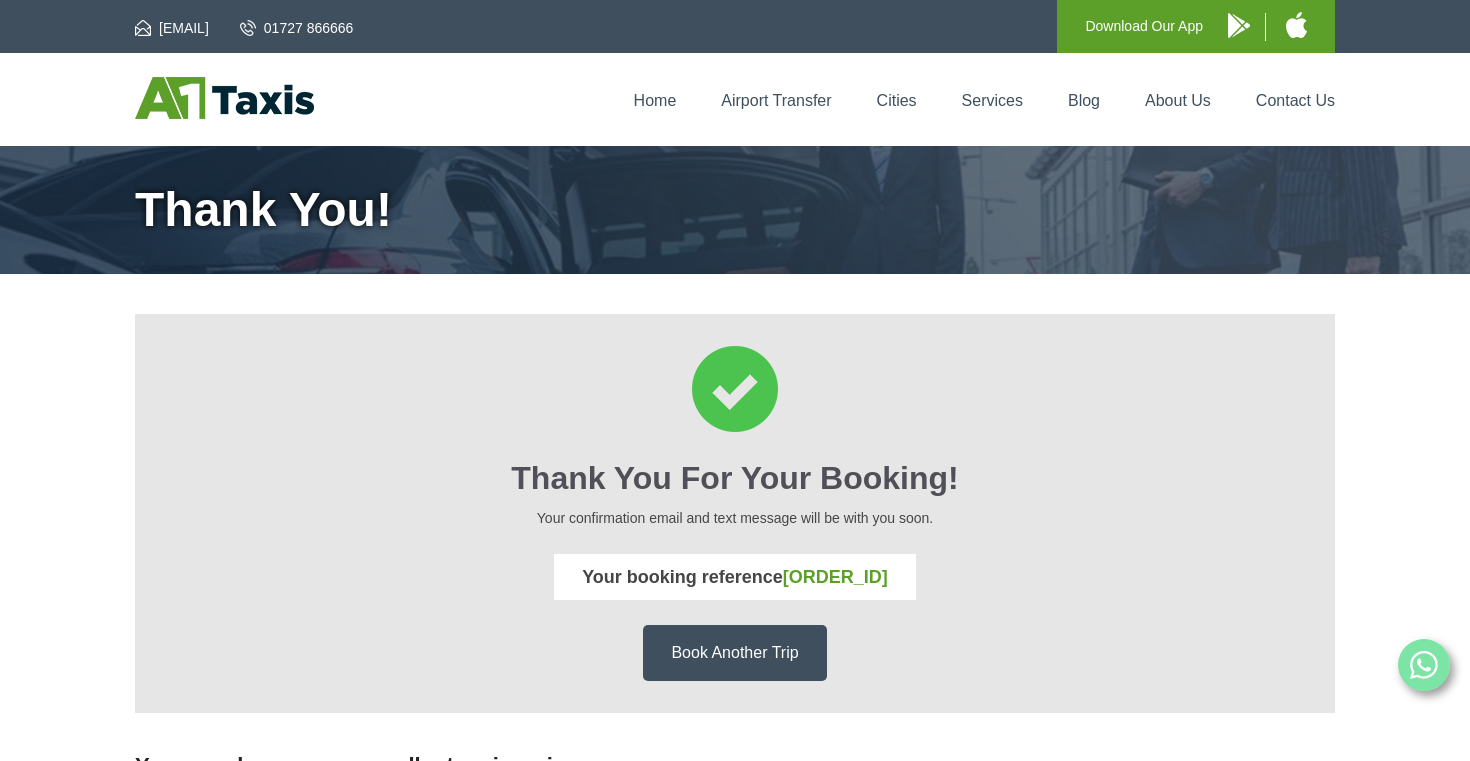 scroll, scrollTop: 0, scrollLeft: 0, axis: both 